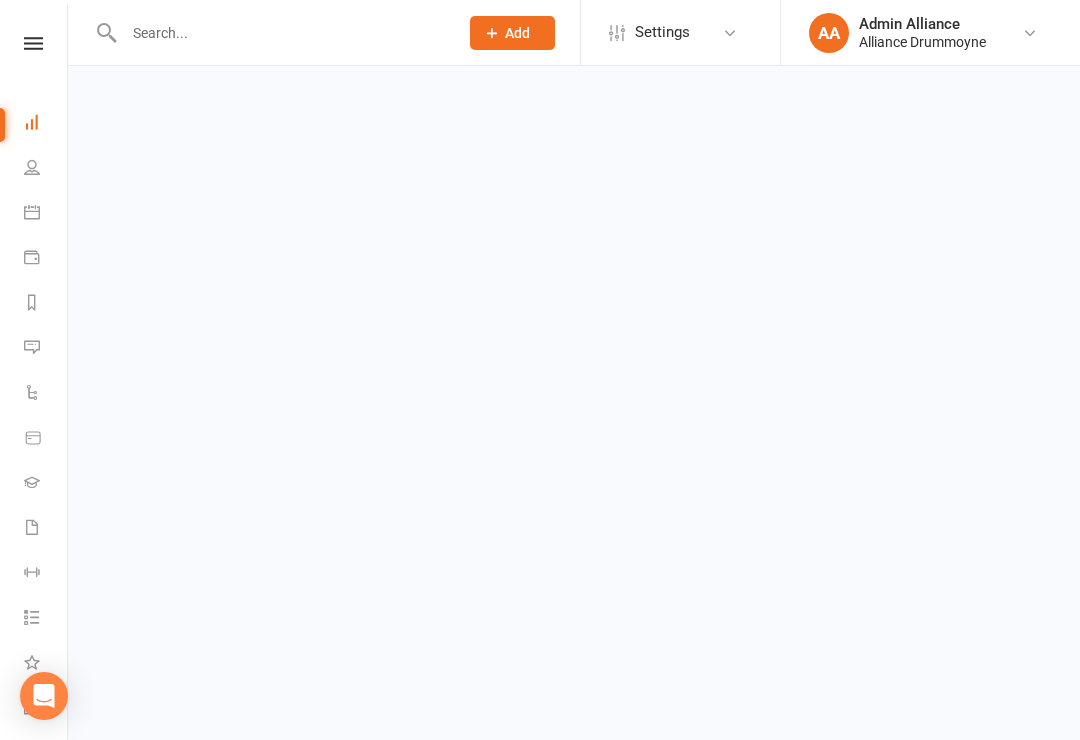 scroll, scrollTop: 0, scrollLeft: 0, axis: both 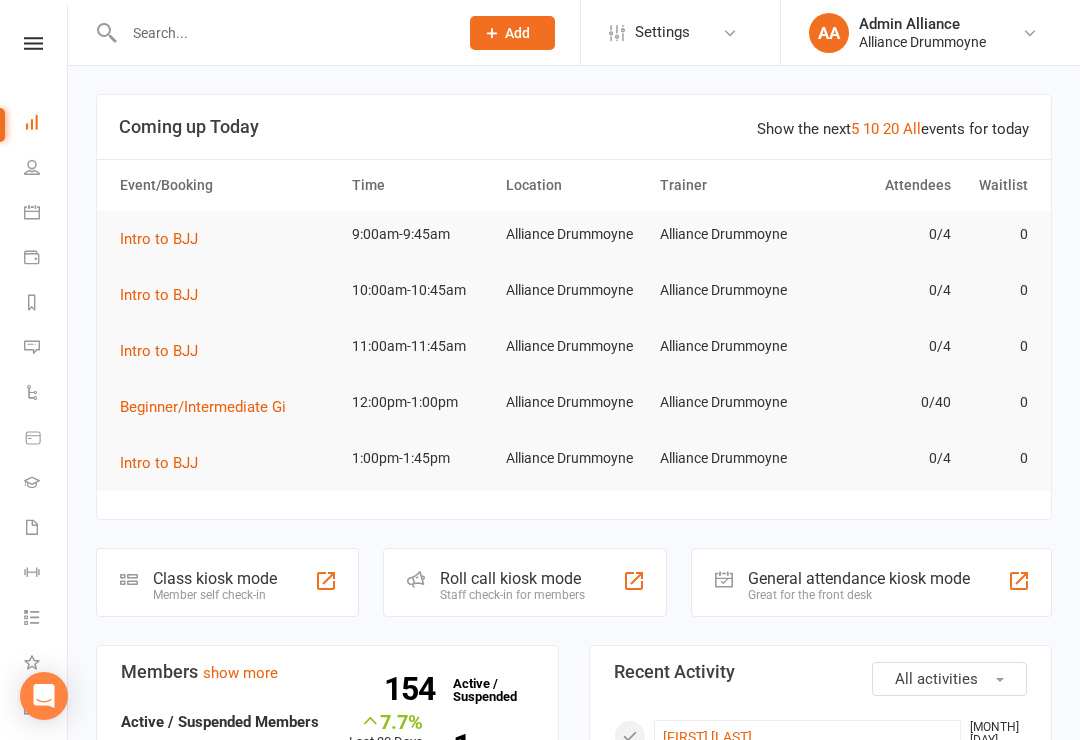 click at bounding box center (32, 347) 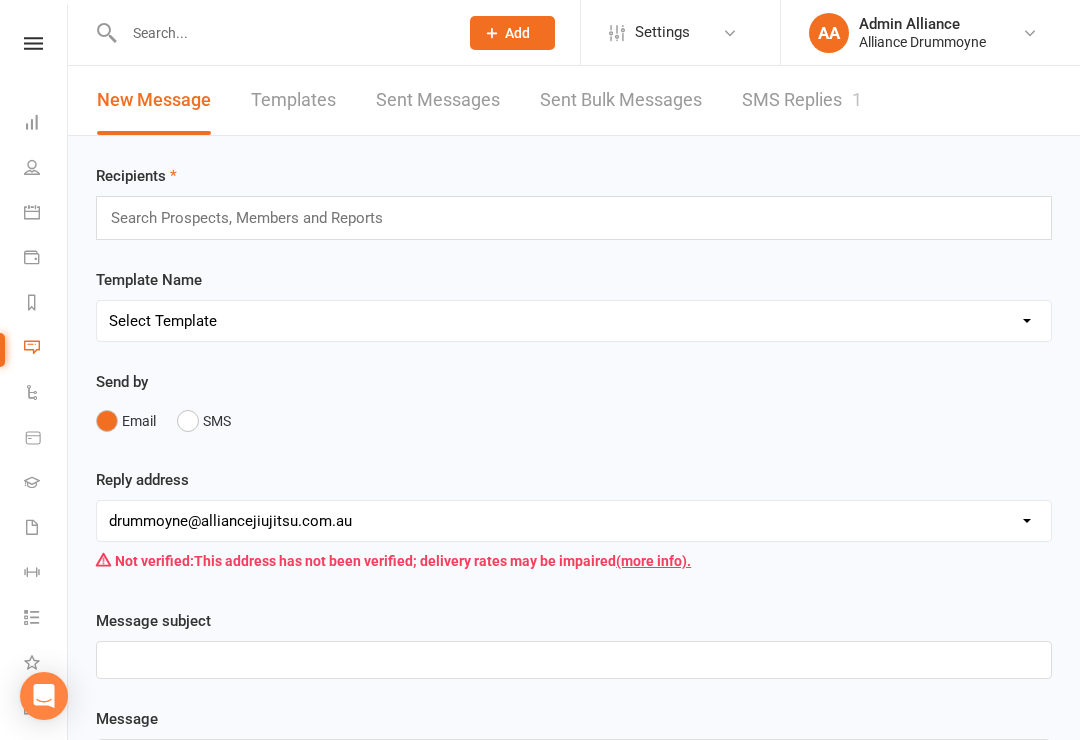 click on "1" at bounding box center [857, 99] 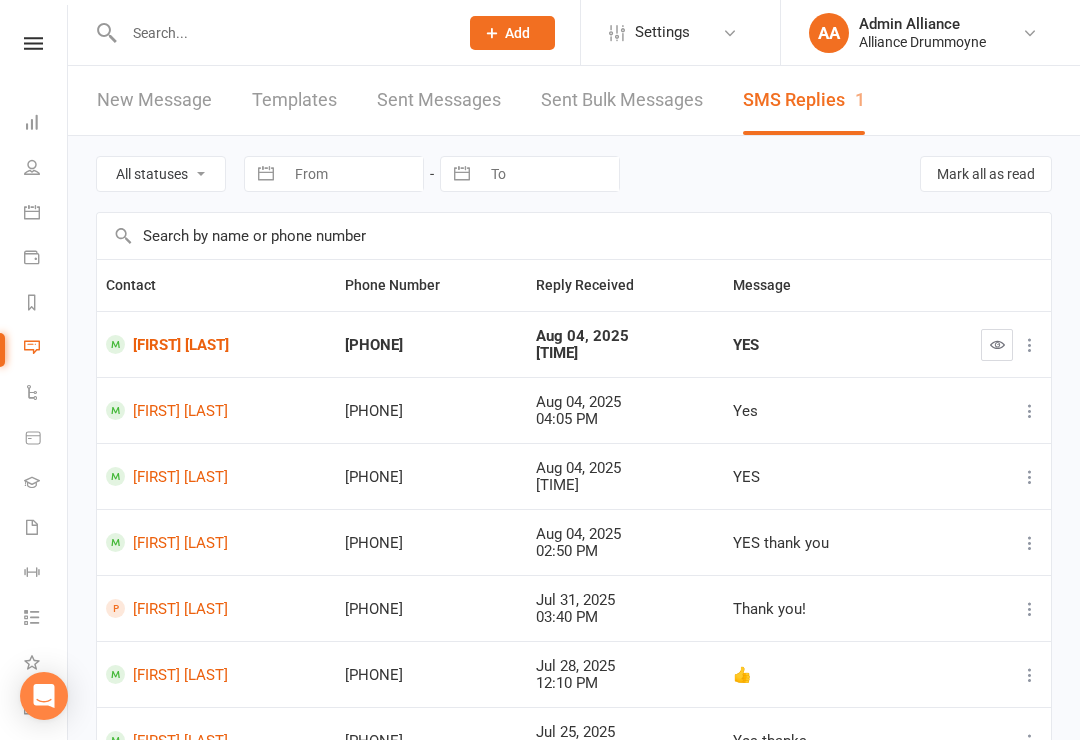 click at bounding box center [997, 345] 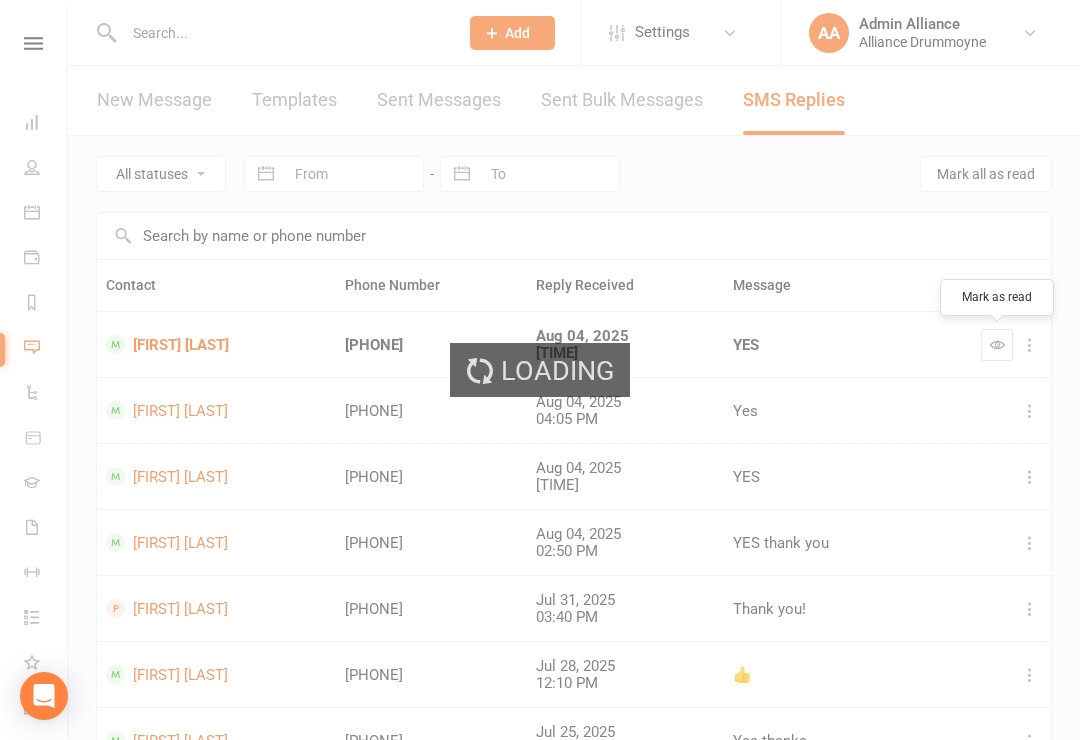 click on "Loading" at bounding box center (540, 370) 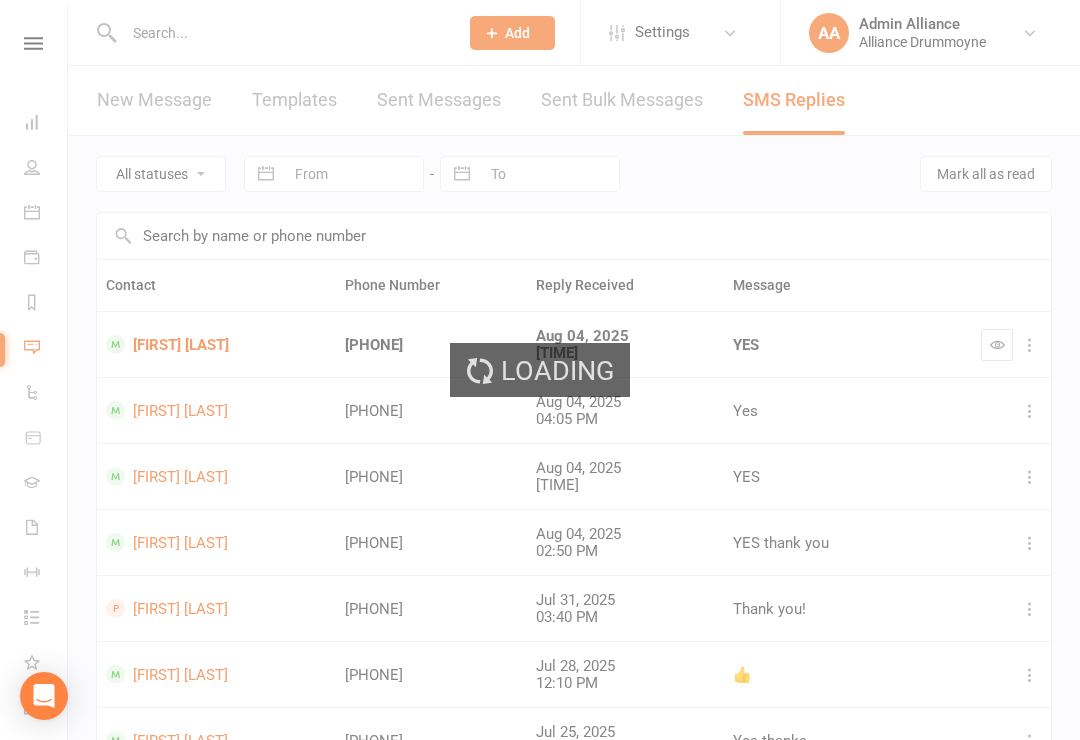 click on "Loading" at bounding box center [540, 370] 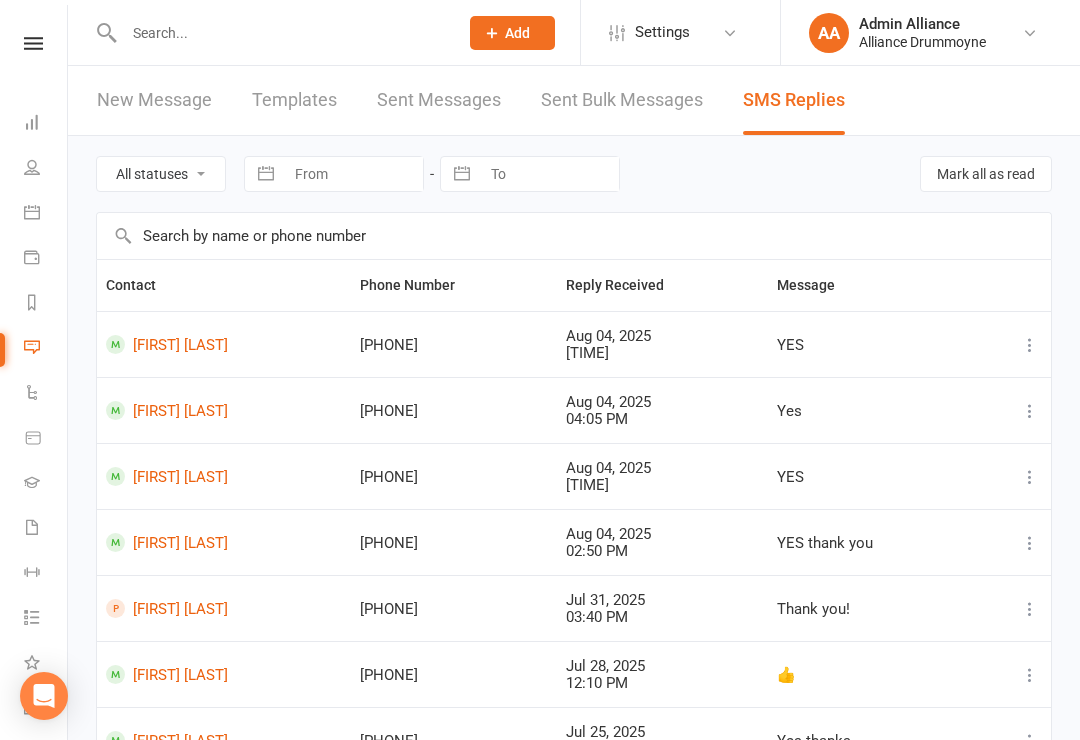 click on "New Message" at bounding box center [154, 100] 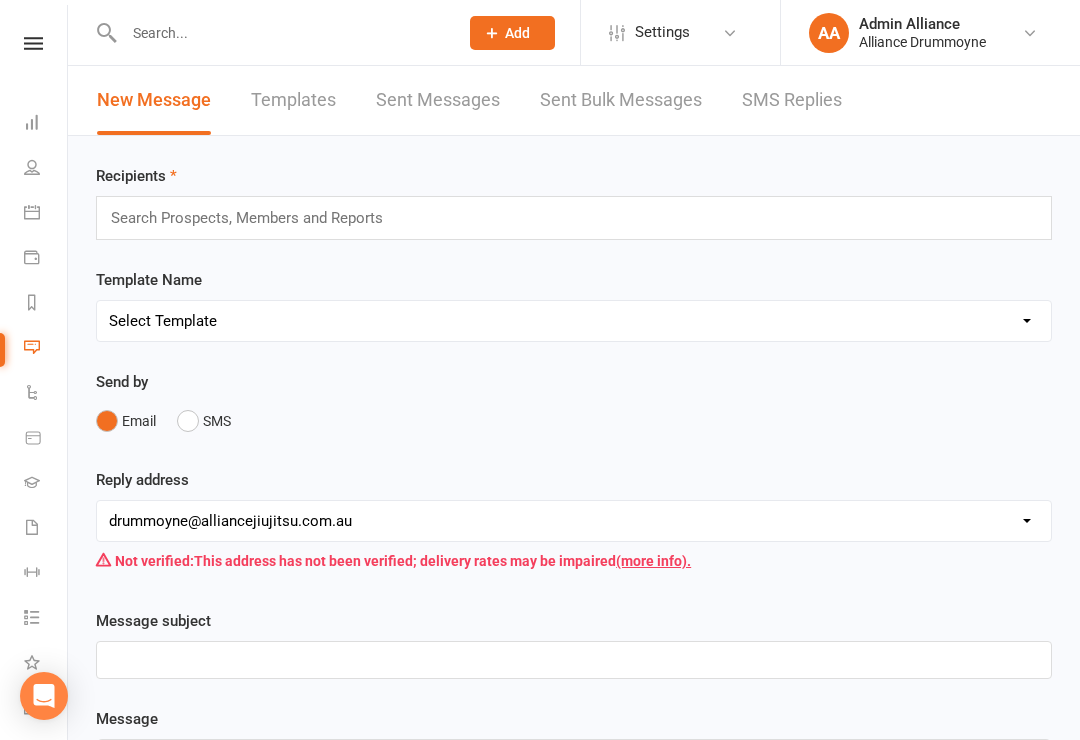 click on "Select Template [Email] After Trial attended - Kids [Email] Birthday [SMS] Book 2º Trial Class [Email] Booking confirmation [Email] Drop in [SMS] Failed Payments [Email] Invitation to Join Flying Eagles Class [Email] New member [Email] Promotion Invitation [Email] Seminar [SMS] SMS free trial - 2 weeks adults [SMS] Trial Reminder [Email] We miss you [SMS] Trial Reschedule" at bounding box center (574, 321) 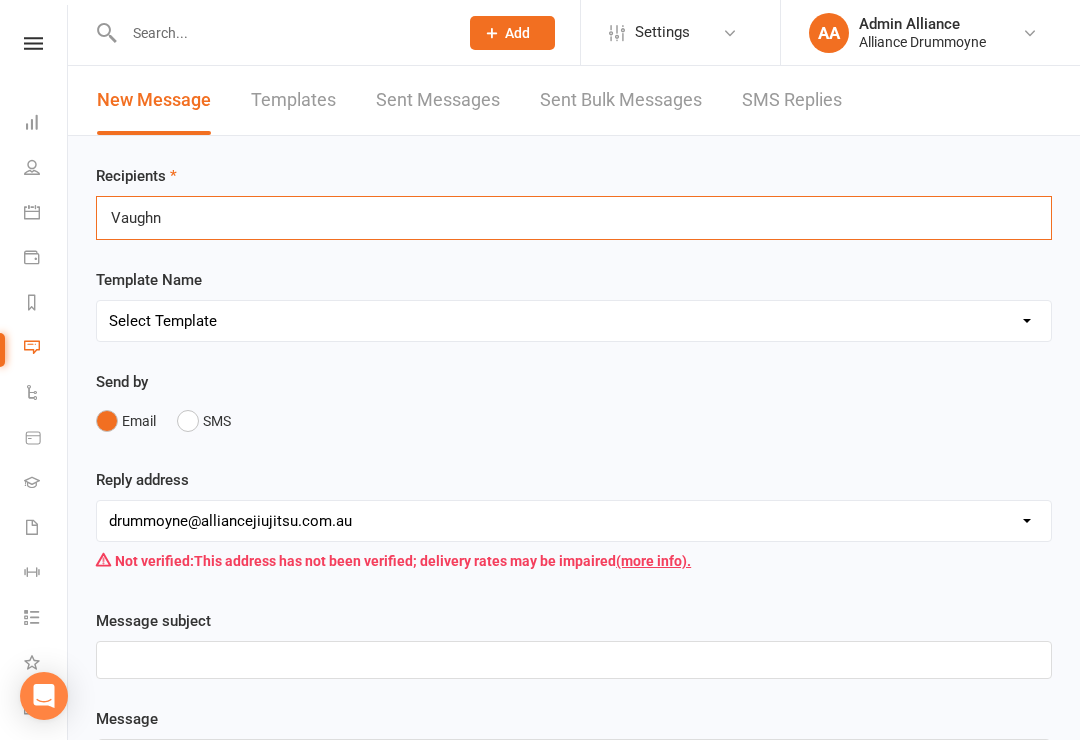 click on "Vau Vau" at bounding box center (574, 218) 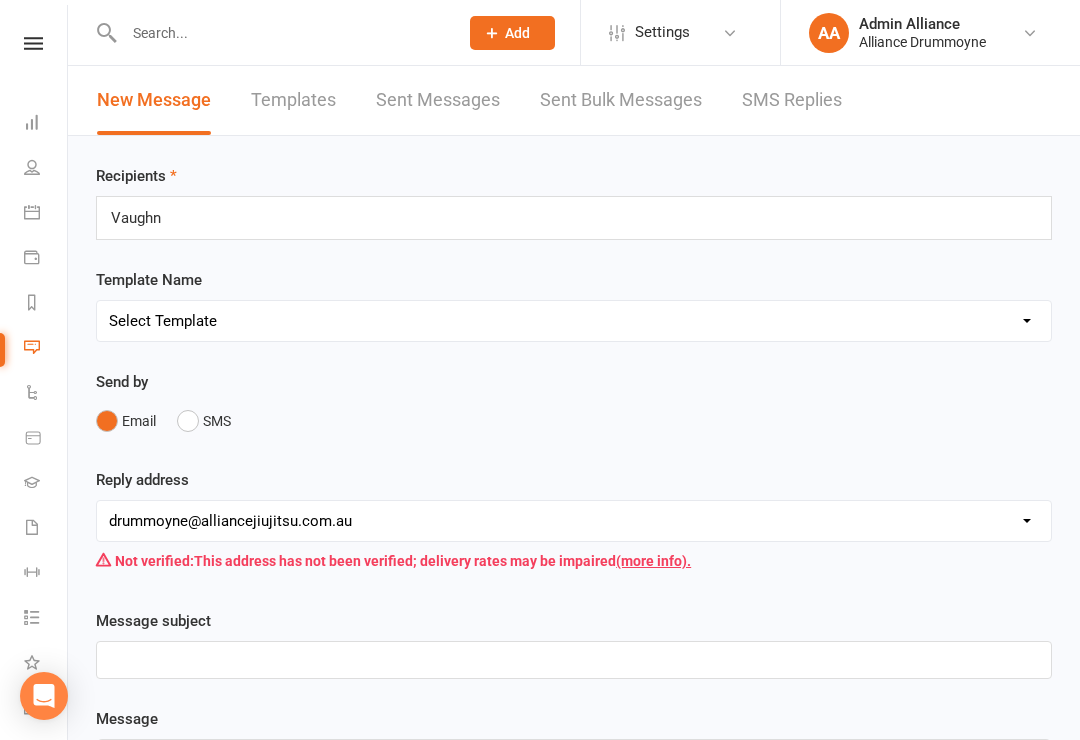 click on "Vau Vau" at bounding box center [574, 218] 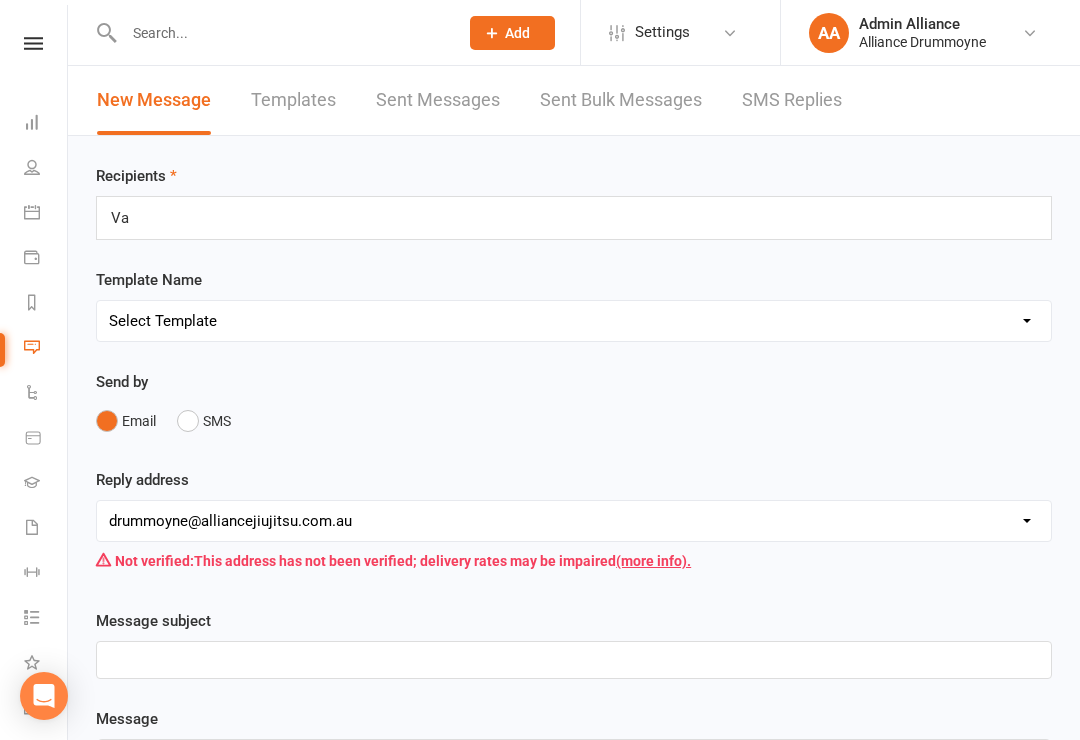 type on "V" 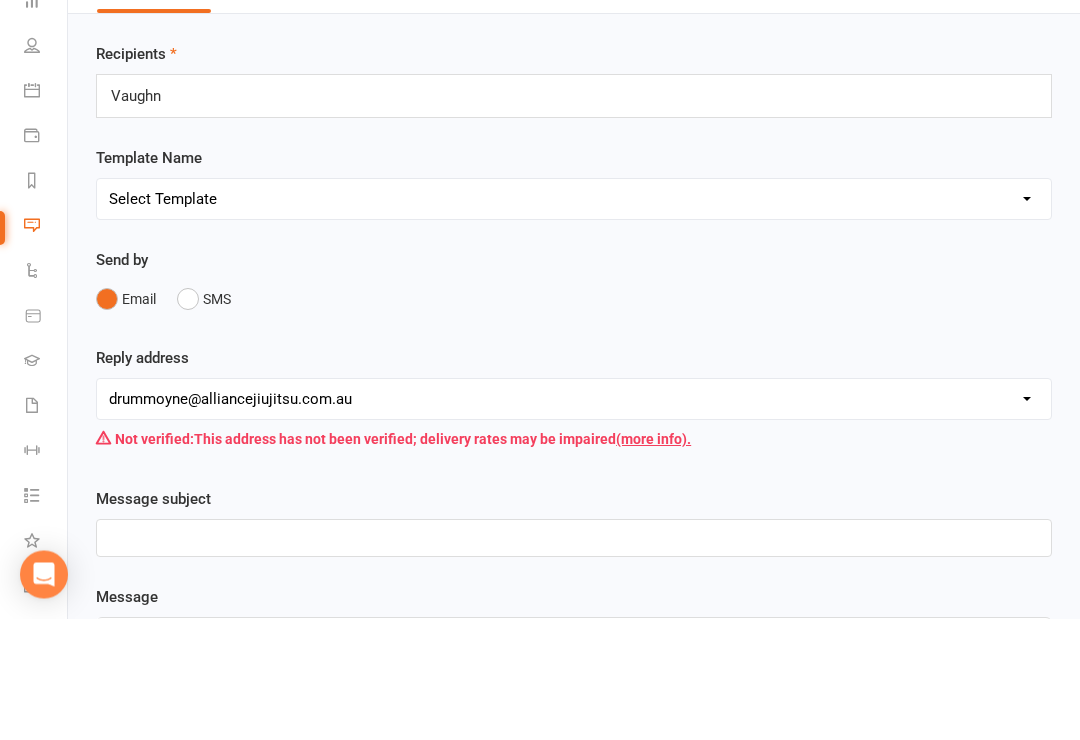 click on "SMS" at bounding box center (204, 421) 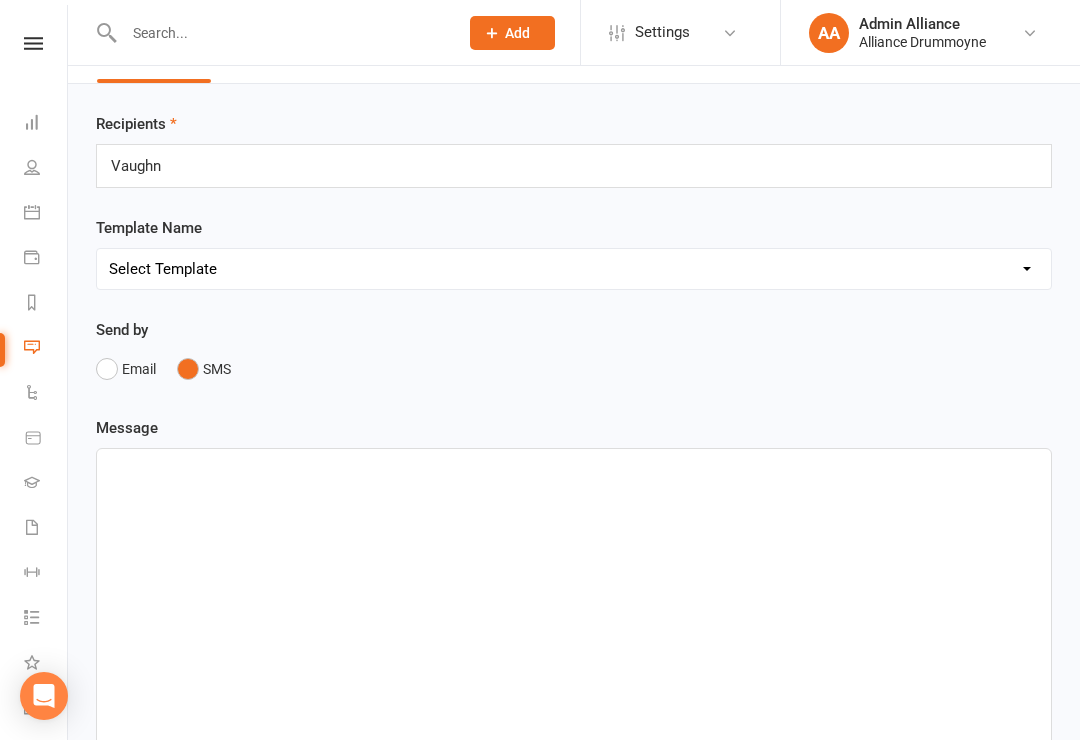 scroll, scrollTop: 51, scrollLeft: 0, axis: vertical 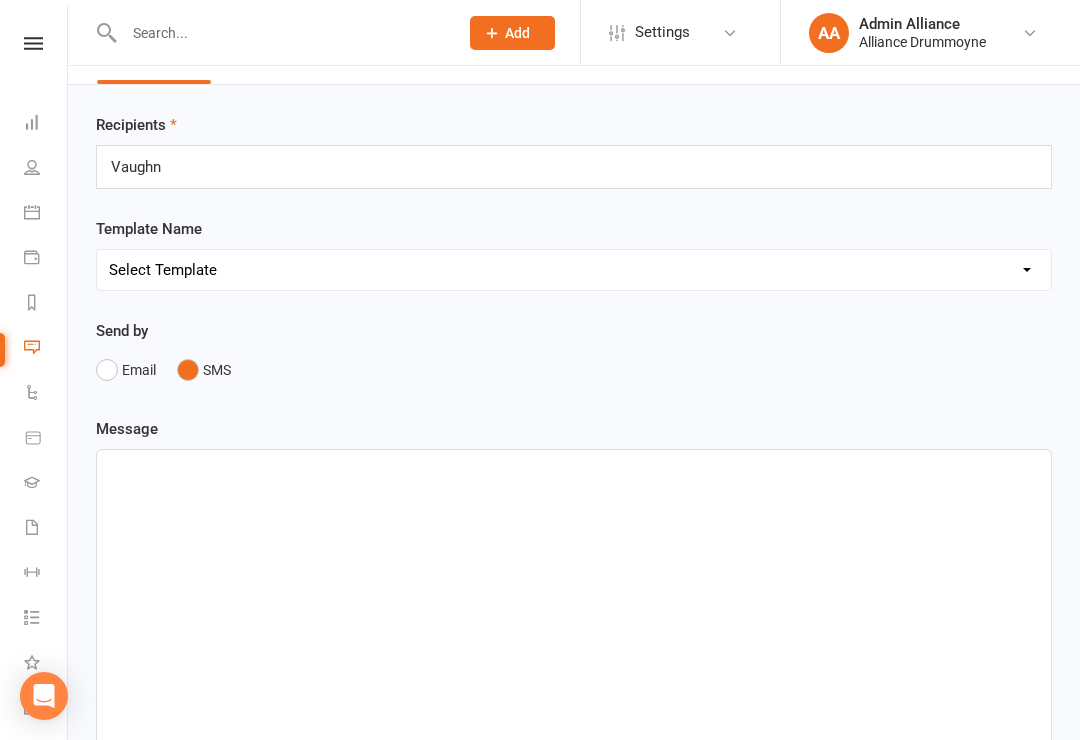click on "Vaugh Vaugh" at bounding box center (574, 167) 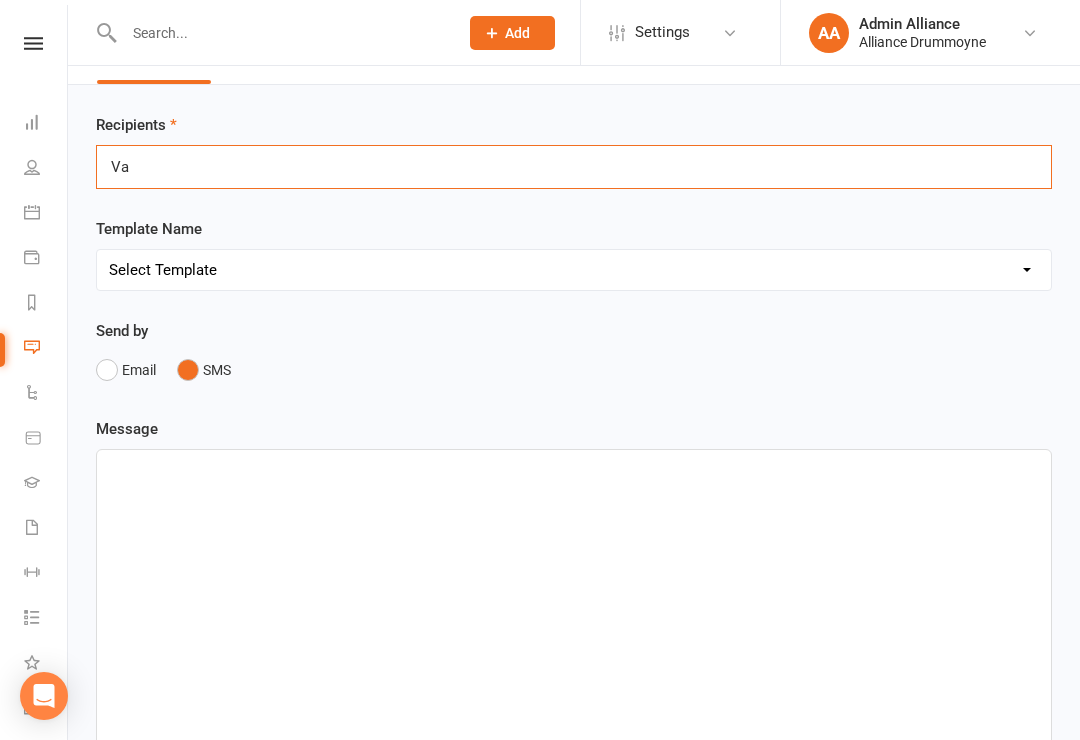 type on "V" 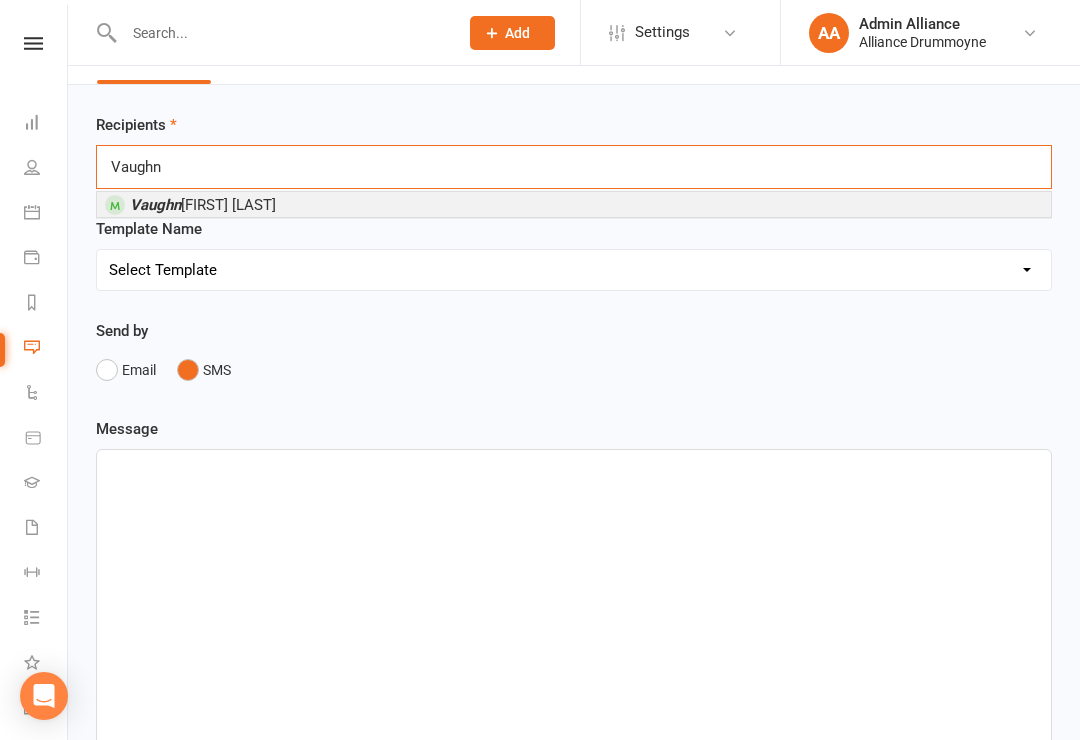 type on "Vau" 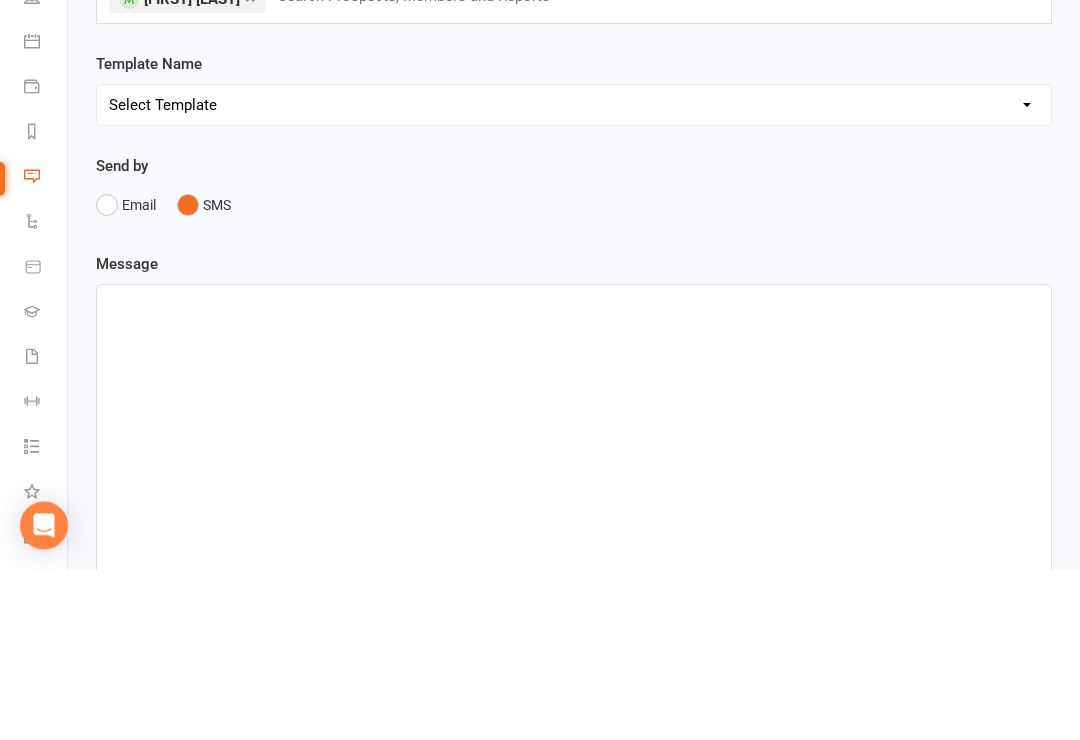 click at bounding box center [574, 606] 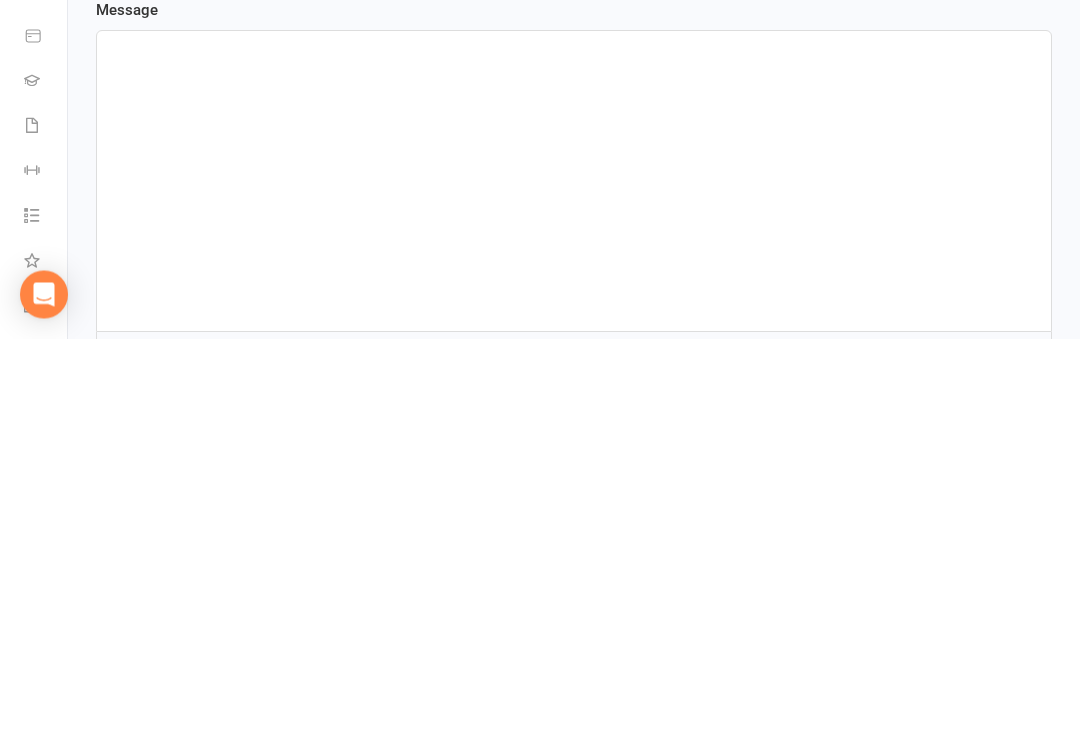 click at bounding box center (574, 583) 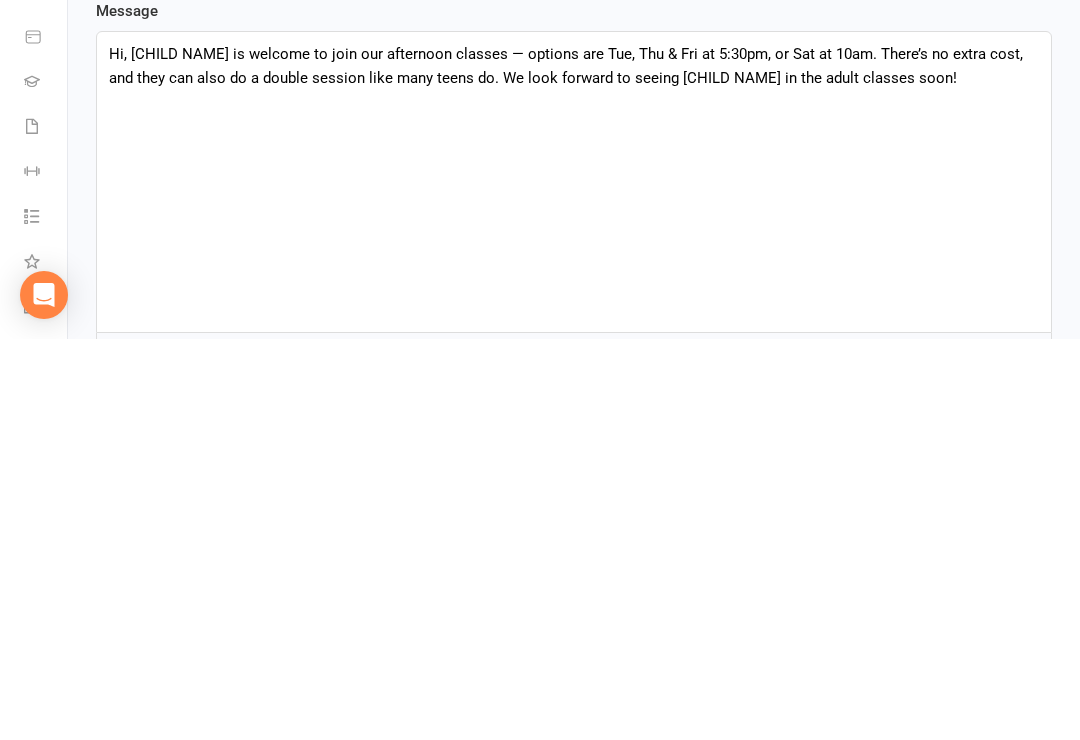 click on "Hi, [Child Name] is welcome to join our afternoon classes — options are Tue, Thu & Fri at 5:30pm, or Sat at 10am. There’s no extra cost, and they can also do a double session like many teens do. We look forward to seeing [Child Name] in the adult classes soon!" at bounding box center (574, 467) 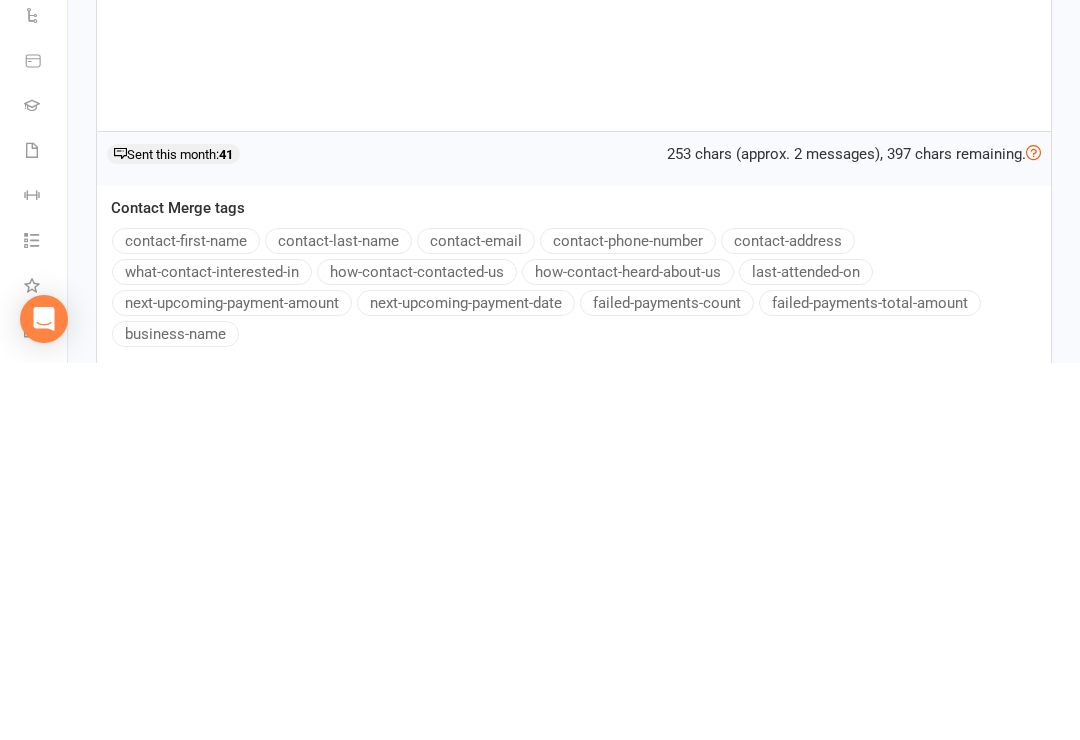 scroll, scrollTop: 338, scrollLeft: 0, axis: vertical 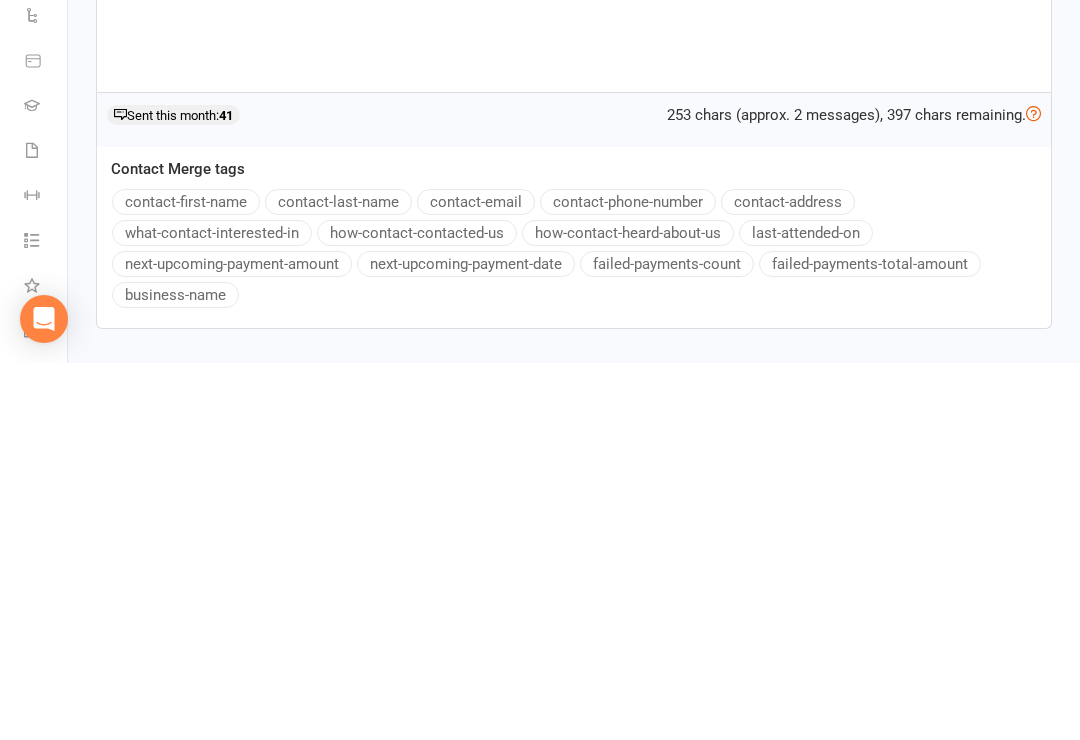 click on "contact-first-name" at bounding box center [186, 579] 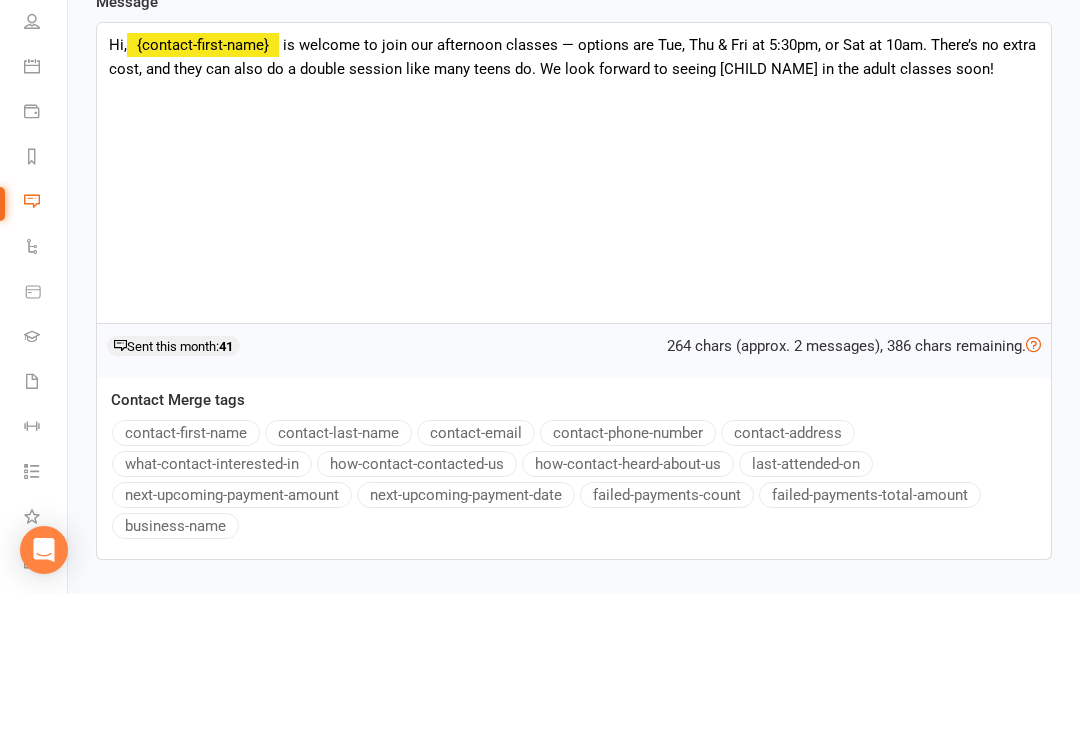 click on "is welcome to join our afternoon classes — options are Tue, Thu & Fri at 5:30pm, or Sat at 10am. There’s no extra cost, and they can also do a double session like many teens do. We look forward to seeing [Child Name] in the adult classes soon!" at bounding box center (572, 203) 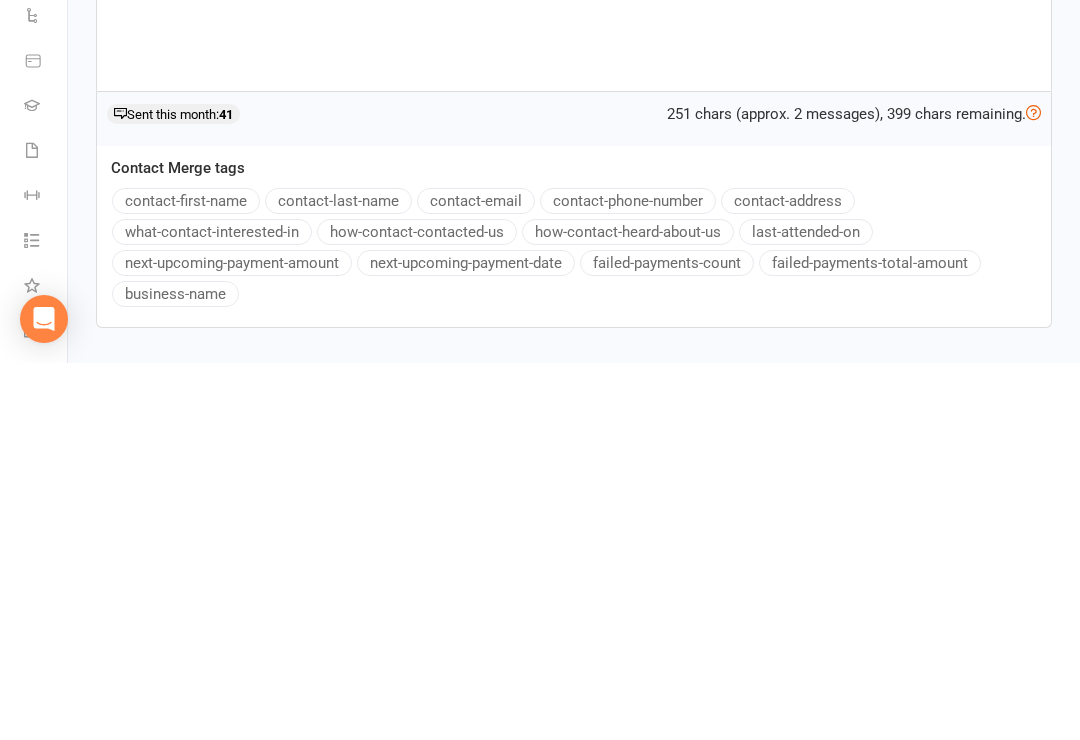 scroll, scrollTop: 340, scrollLeft: 0, axis: vertical 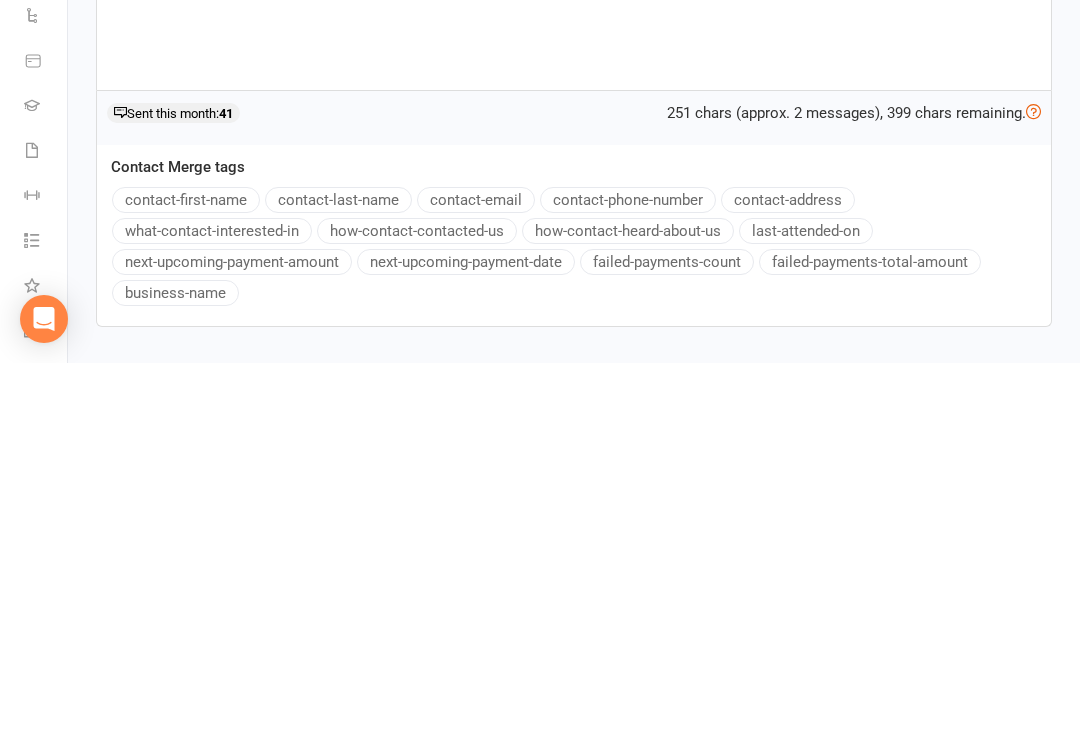 click on "contact-first-name" at bounding box center [186, 577] 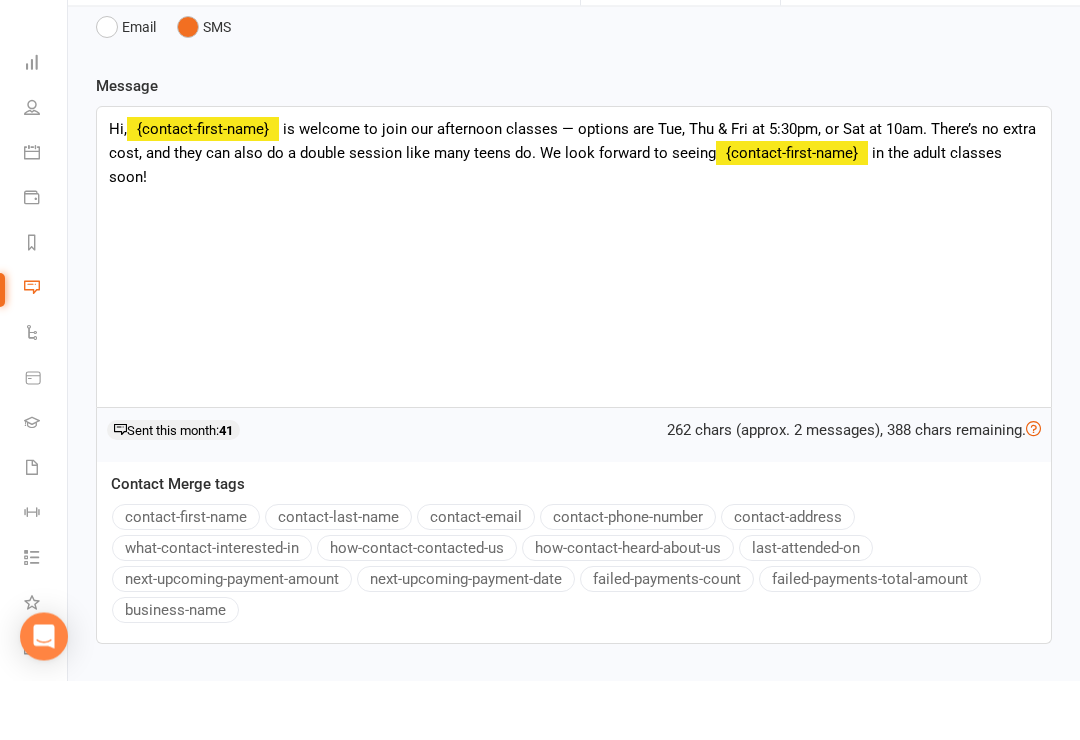 scroll, scrollTop: 255, scrollLeft: 0, axis: vertical 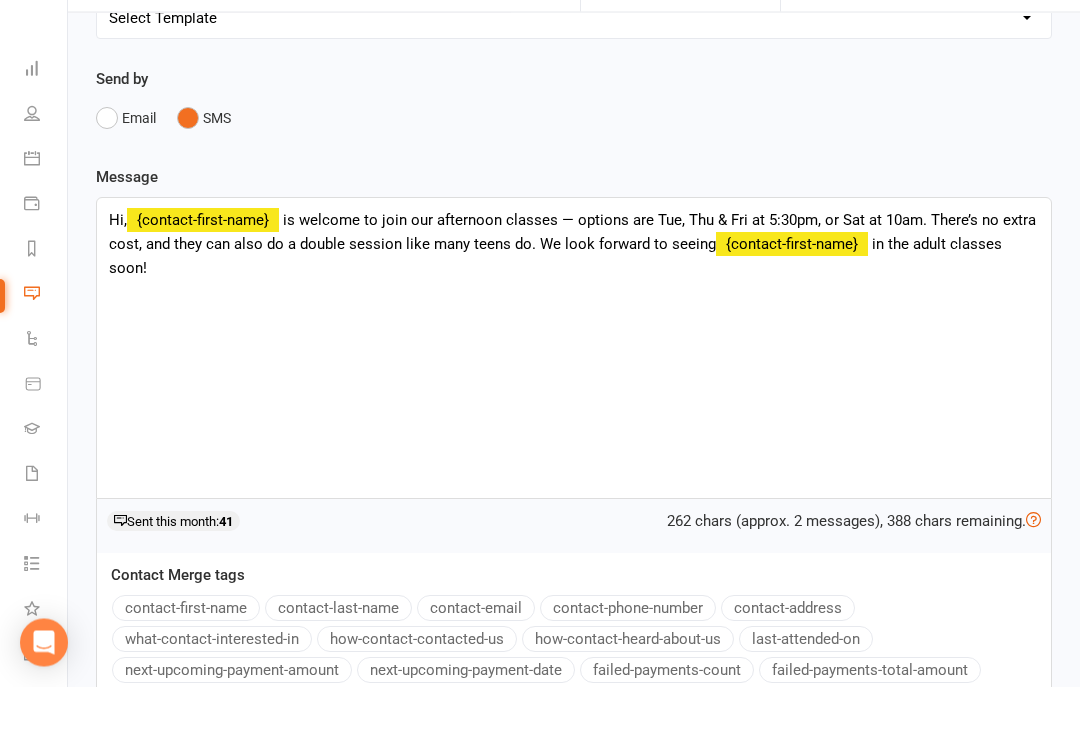 click on "is welcome to join our afternoon classes — options are Tue, Thu & Fri at 5:30pm, or Sat at 10am. There’s no extra cost, and they can also do a double session like many teens do. We look forward to seeing" at bounding box center (572, 286) 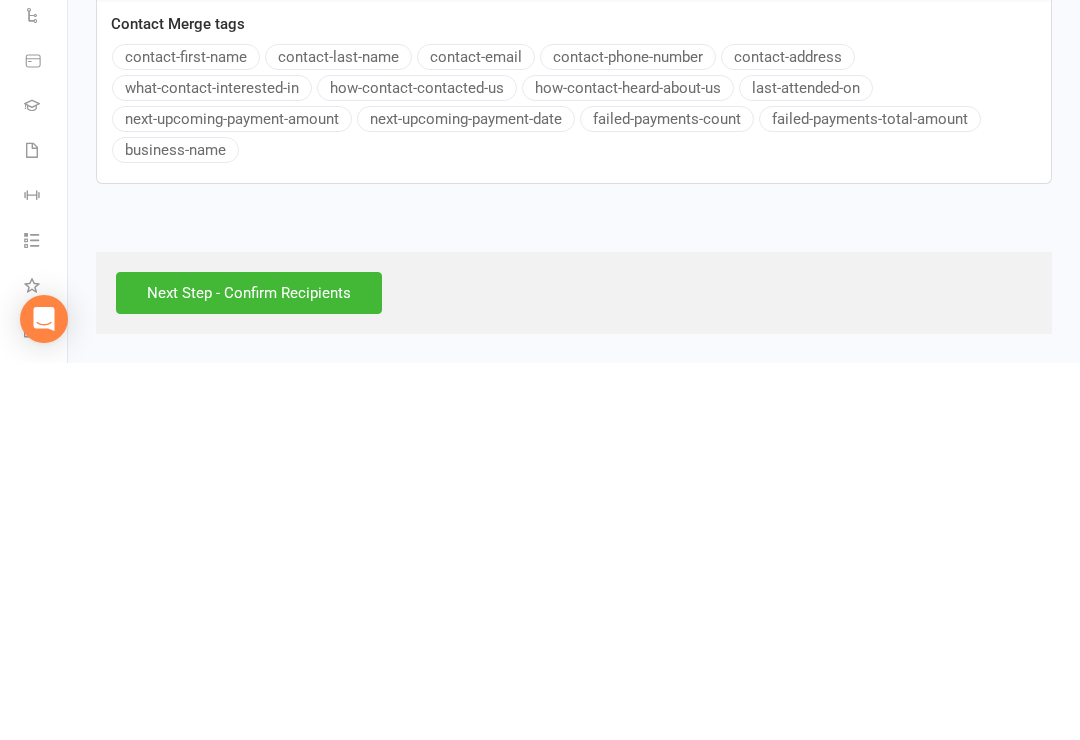 scroll, scrollTop: 500, scrollLeft: 0, axis: vertical 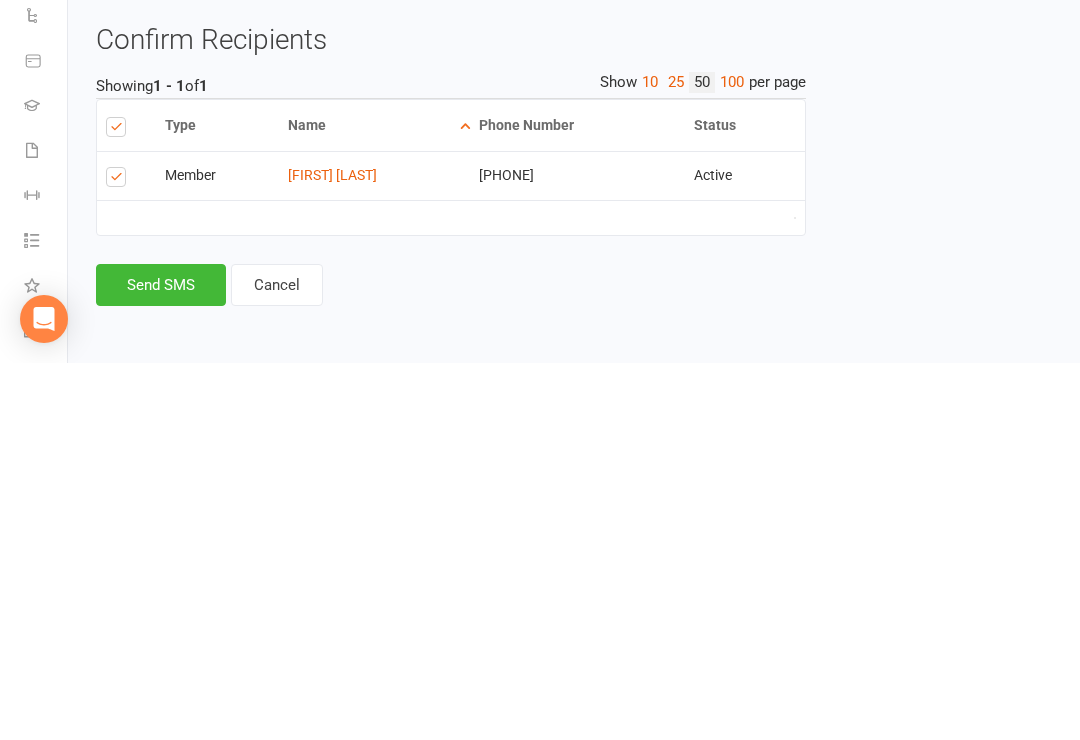 click on "Send SMS" at bounding box center (161, 662) 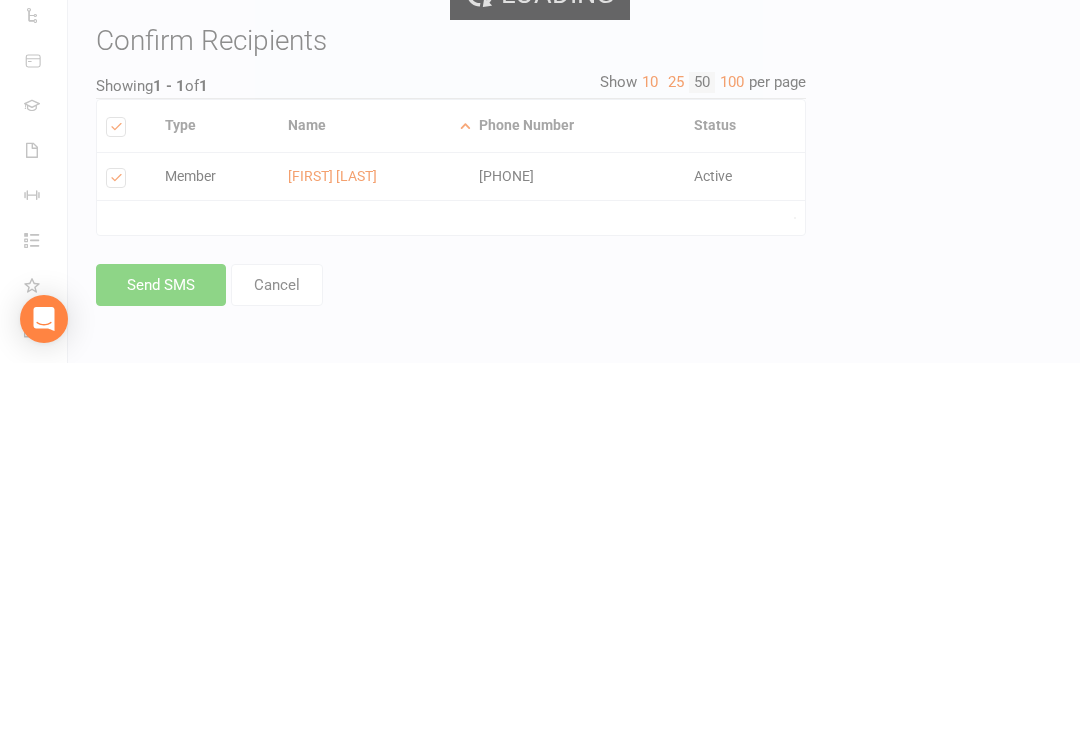 scroll, scrollTop: 20, scrollLeft: 0, axis: vertical 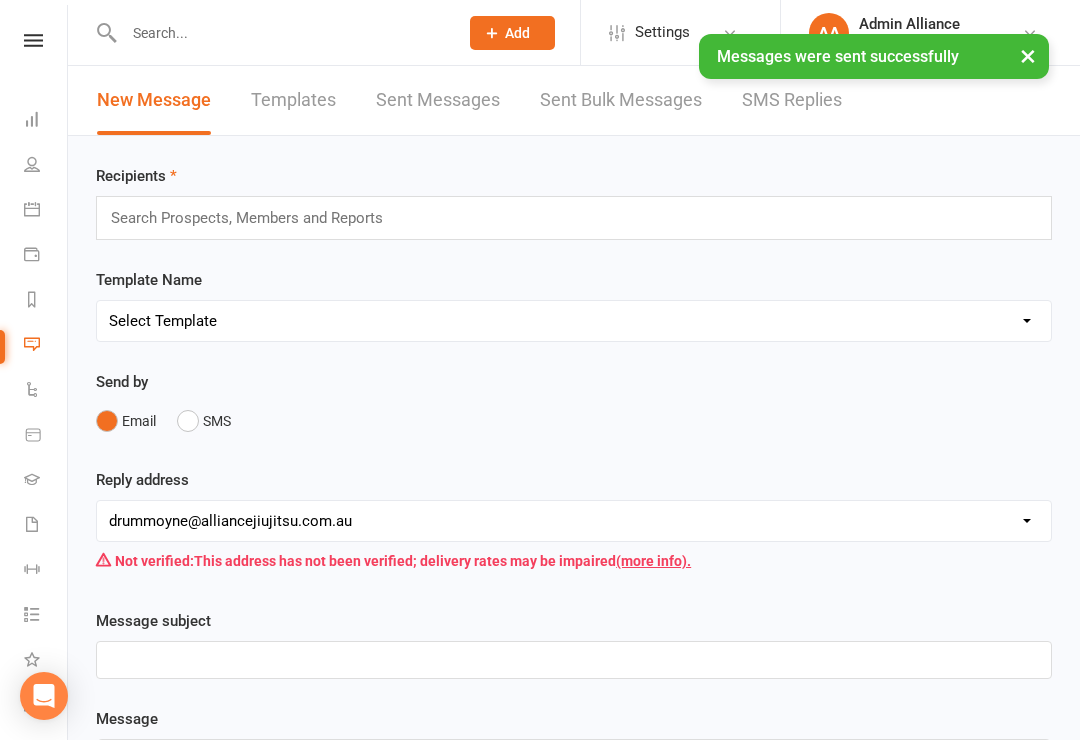 click on "People" at bounding box center [33, 166] 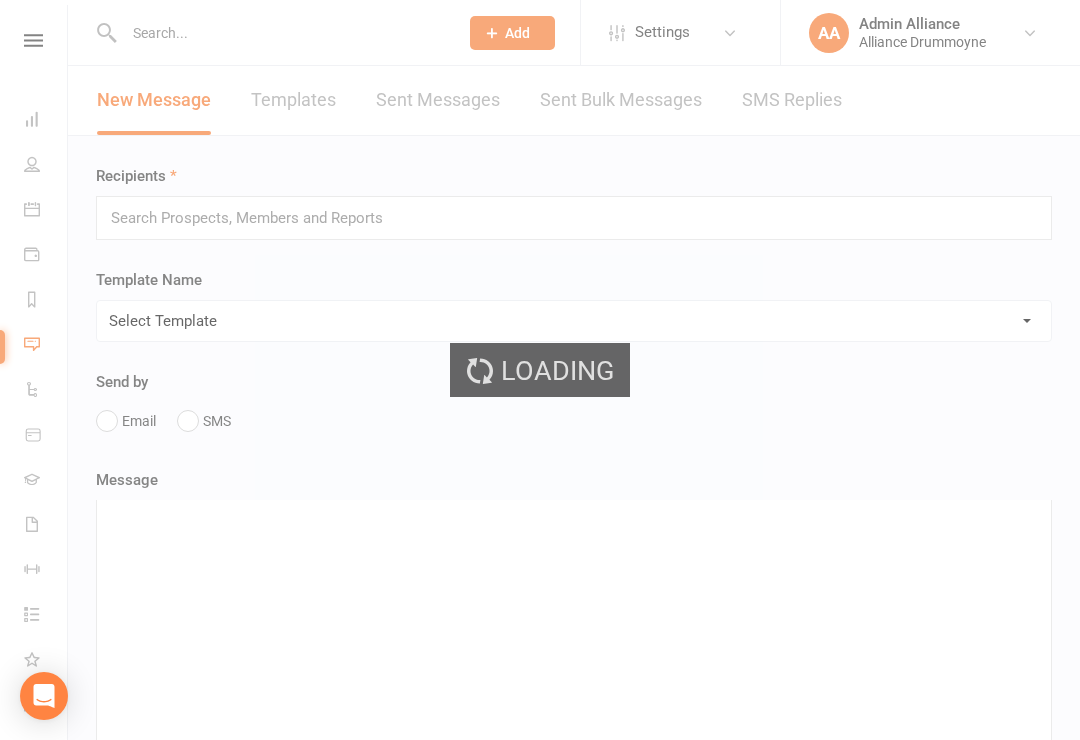 select on "100" 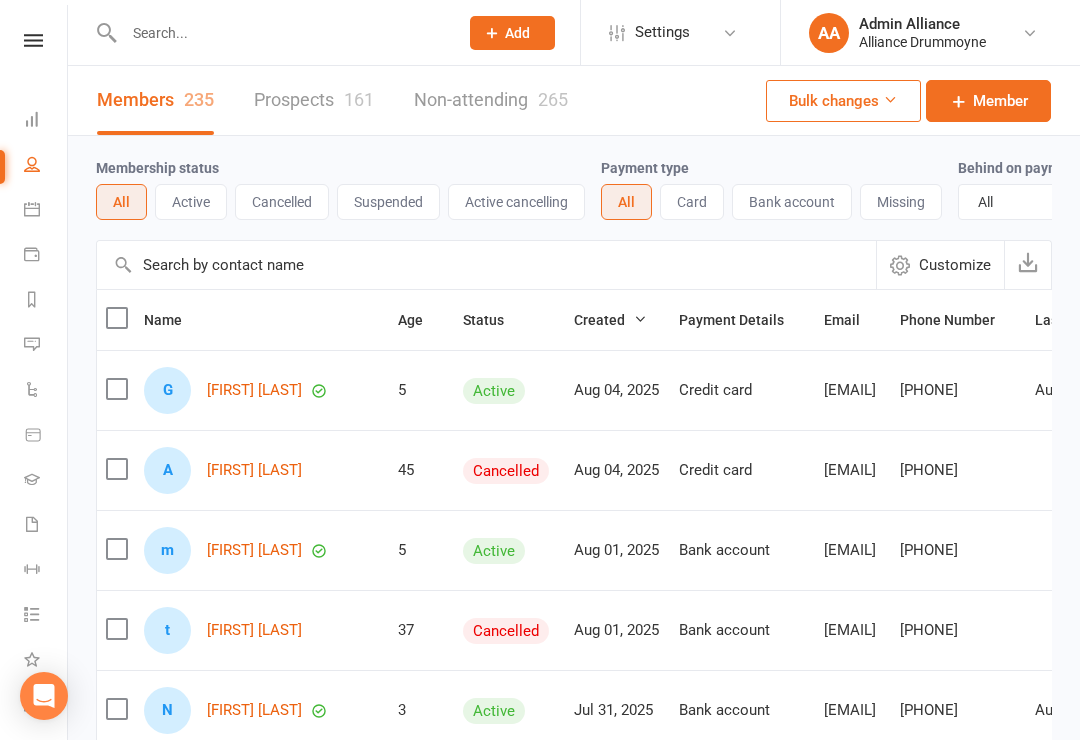click at bounding box center [32, 119] 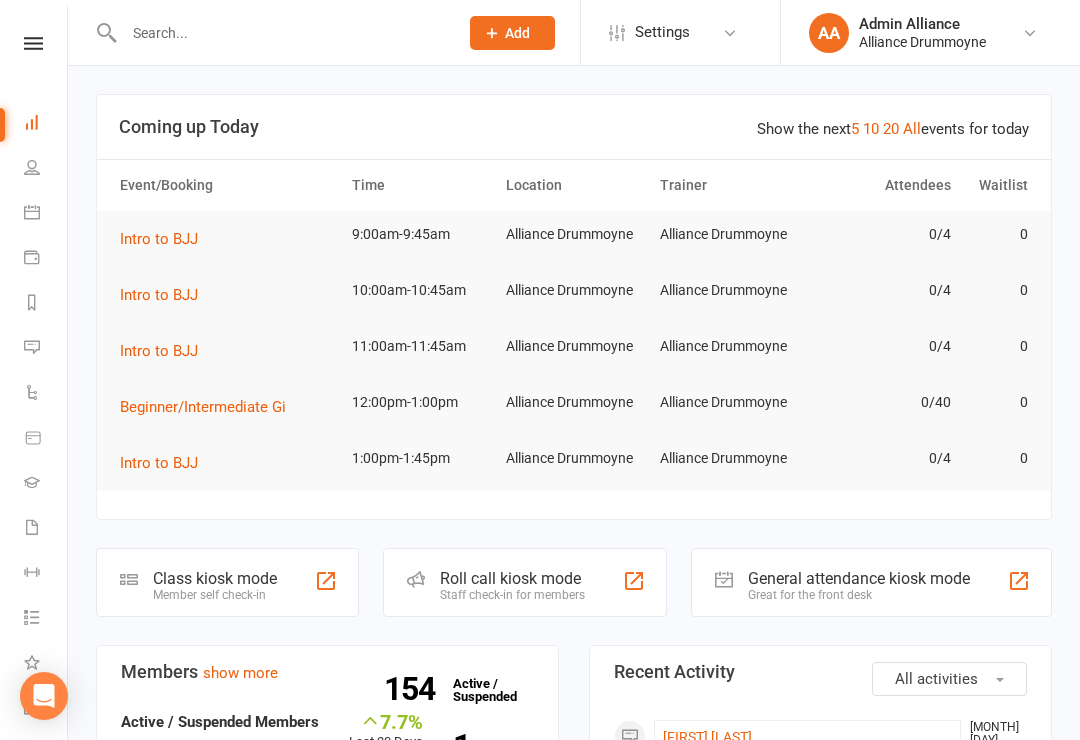 scroll, scrollTop: 379, scrollLeft: 0, axis: vertical 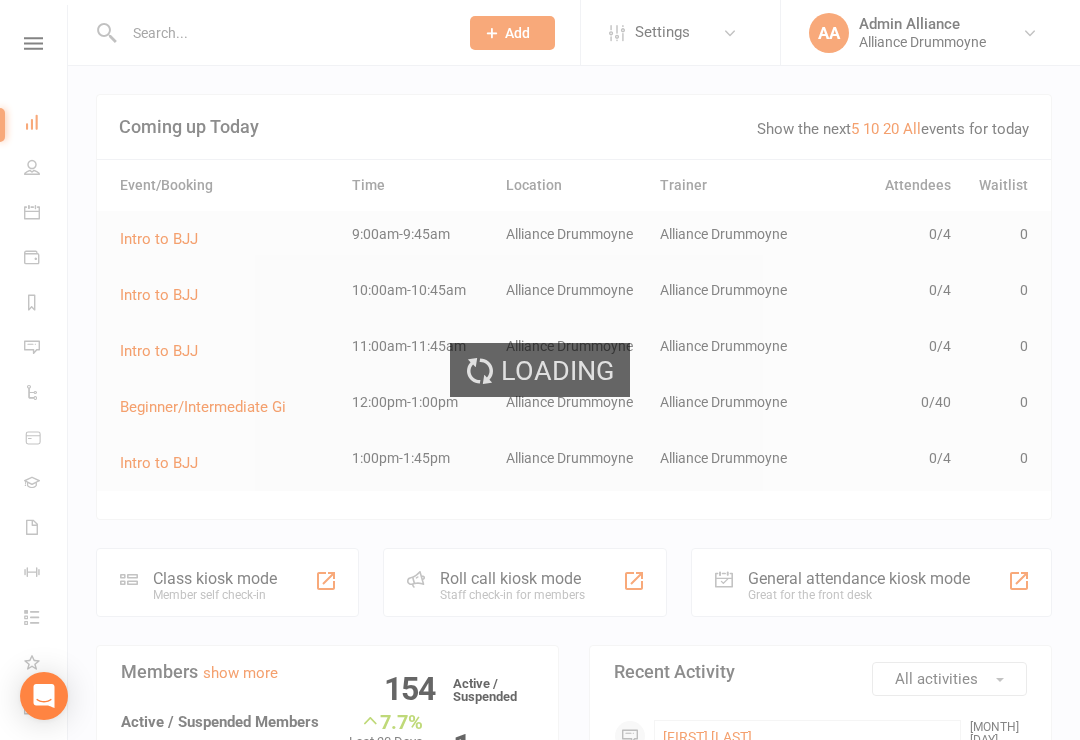 select on "100" 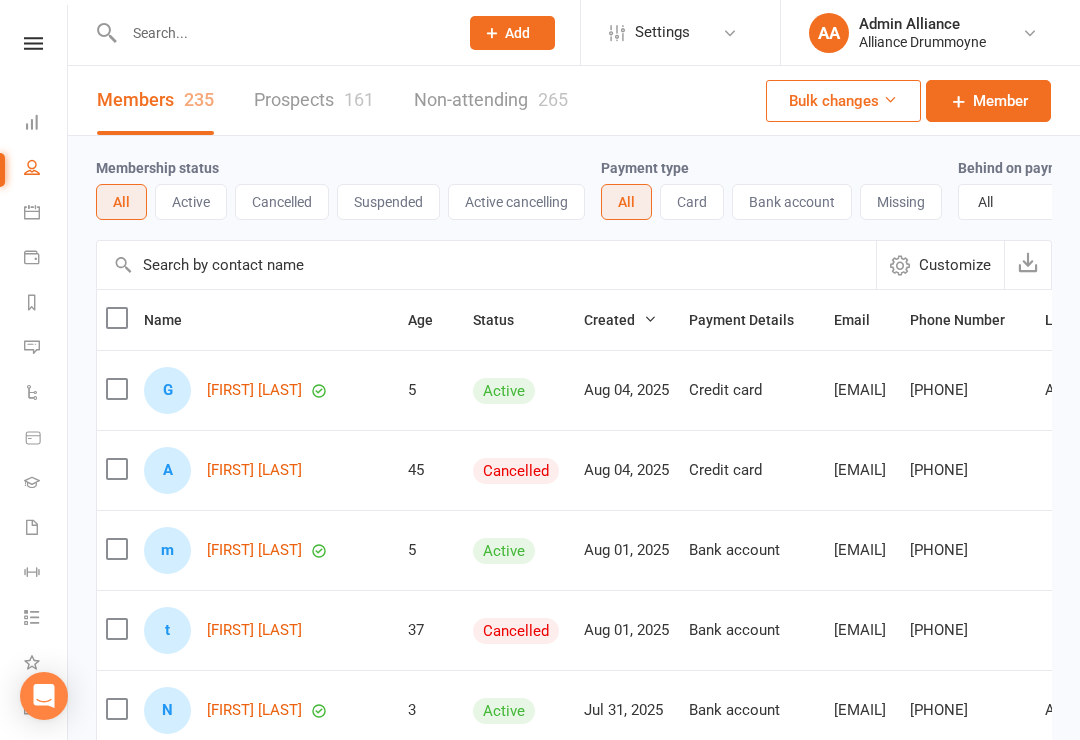 click on "Active" at bounding box center (191, 202) 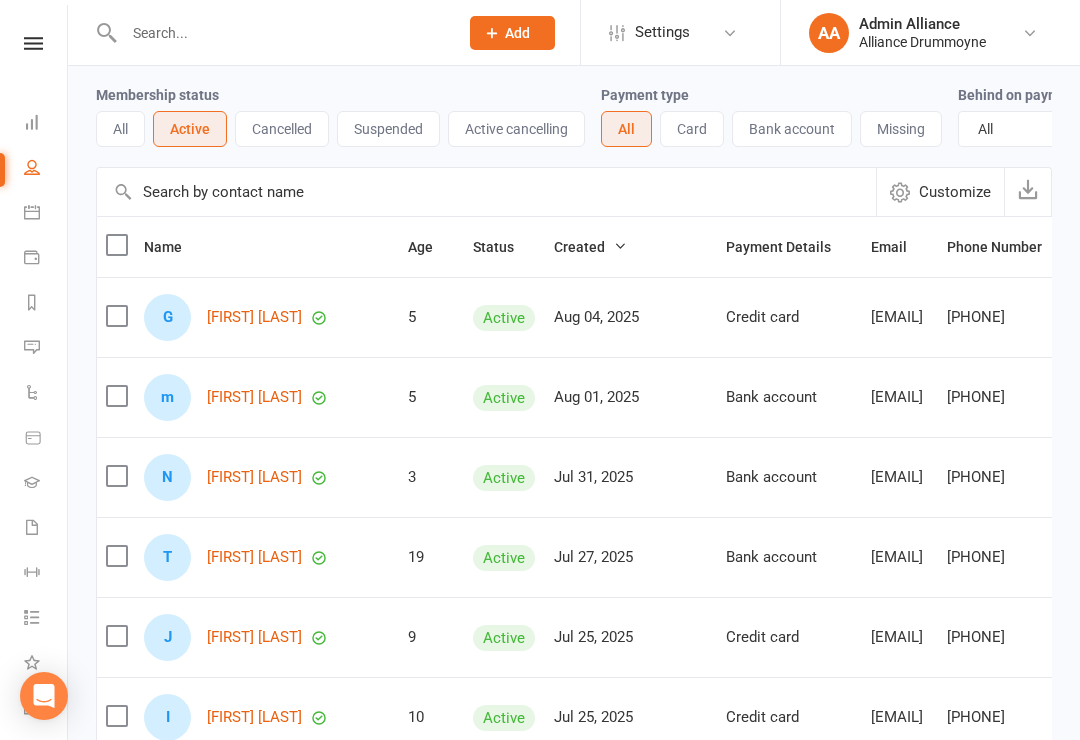 scroll, scrollTop: 0, scrollLeft: 0, axis: both 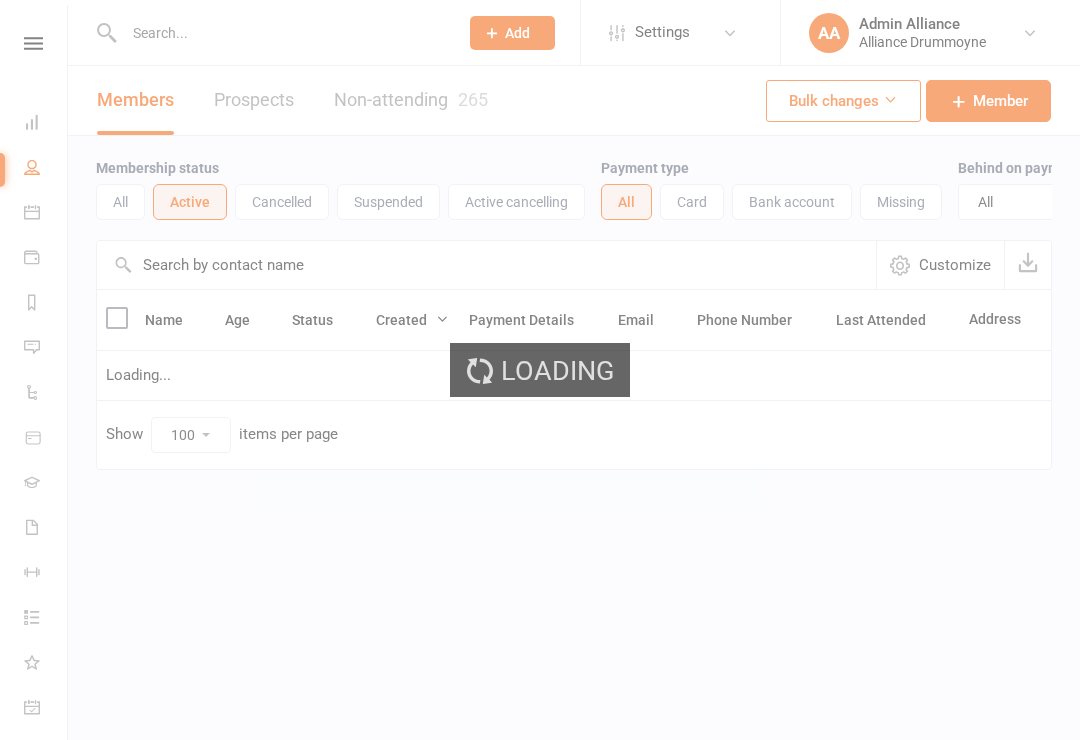select on "100" 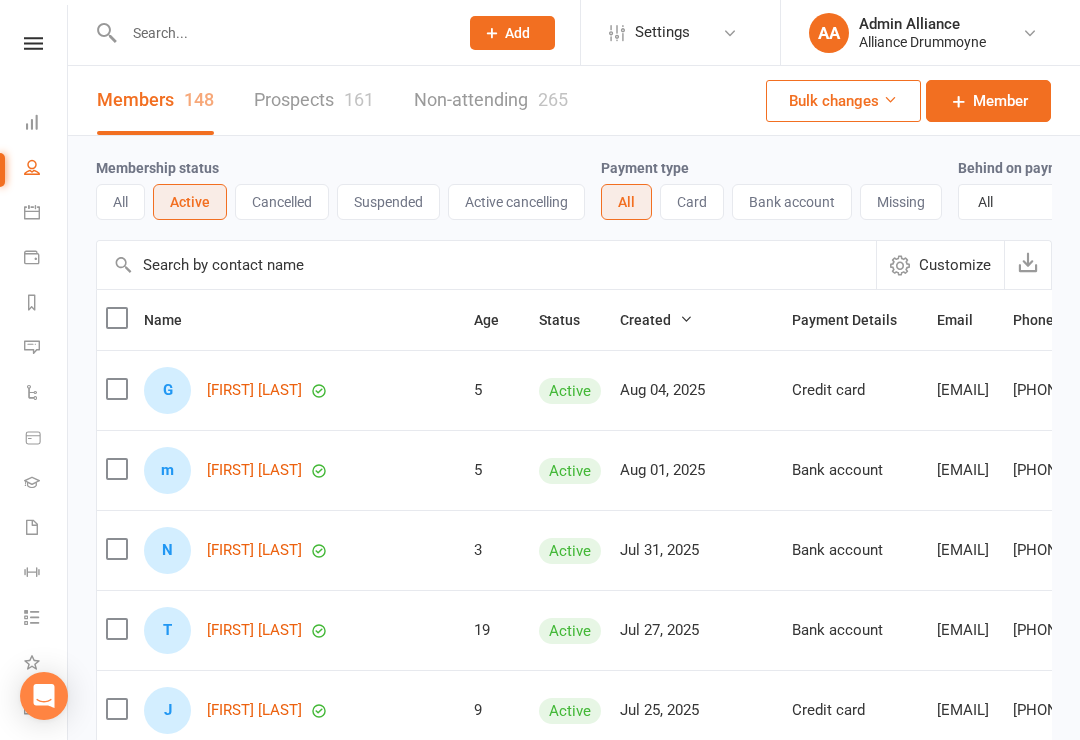 click at bounding box center (32, 122) 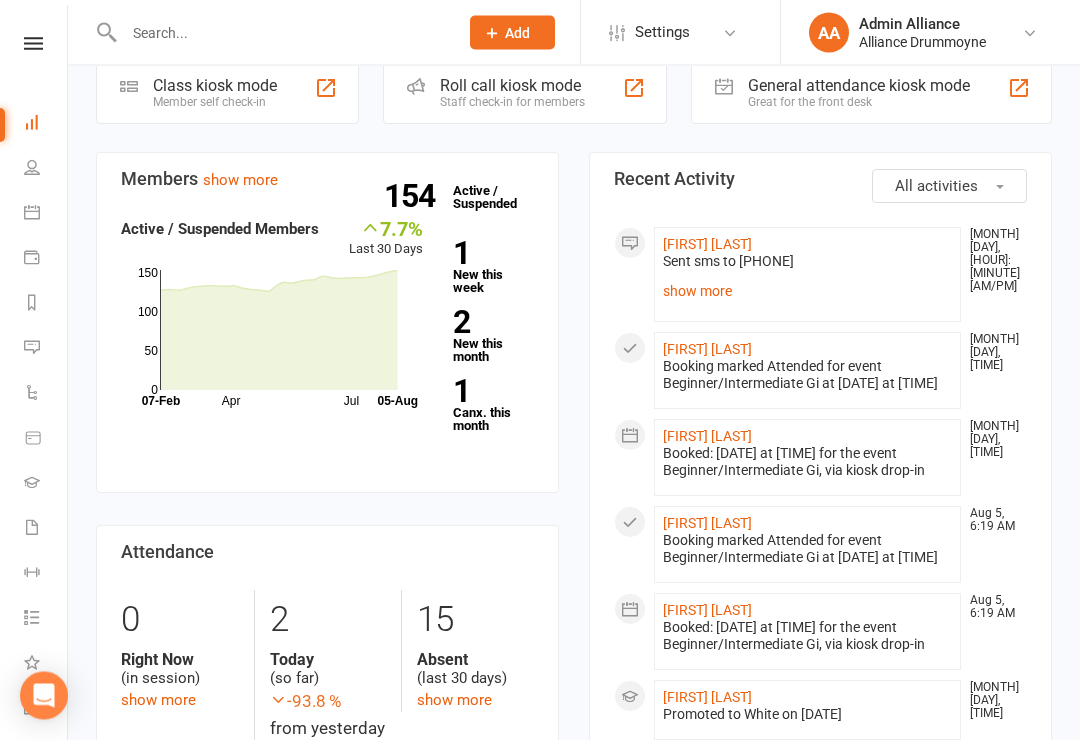 scroll, scrollTop: 494, scrollLeft: 0, axis: vertical 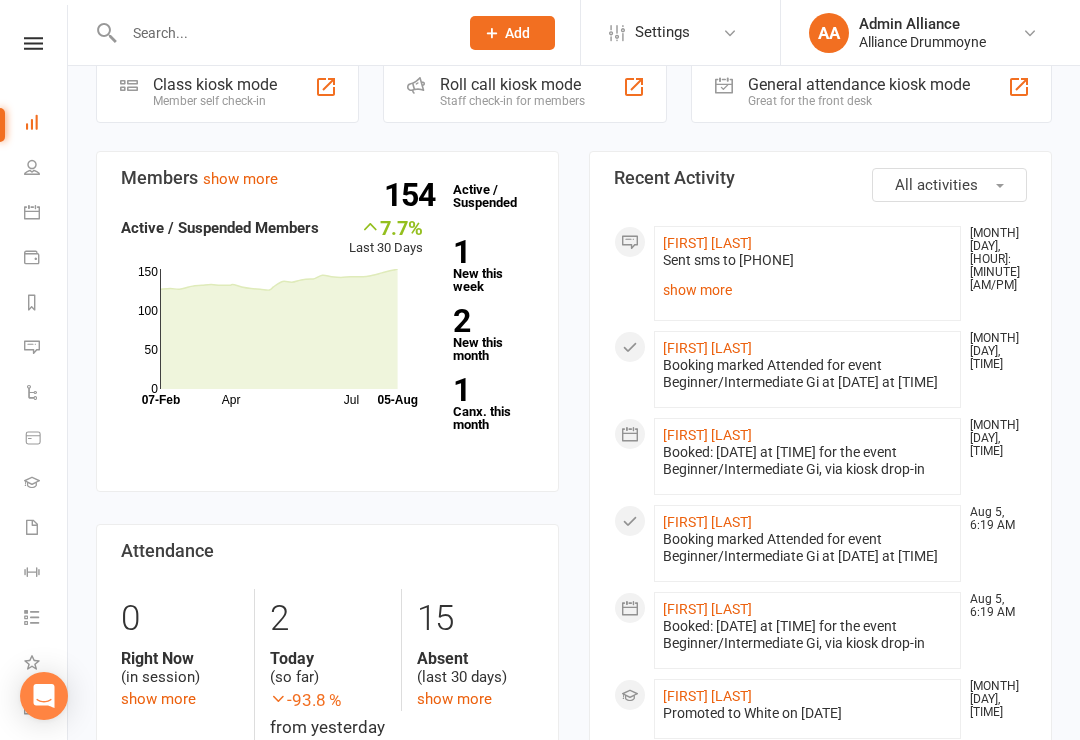 click on "1 Canx. this month" at bounding box center (493, 403) 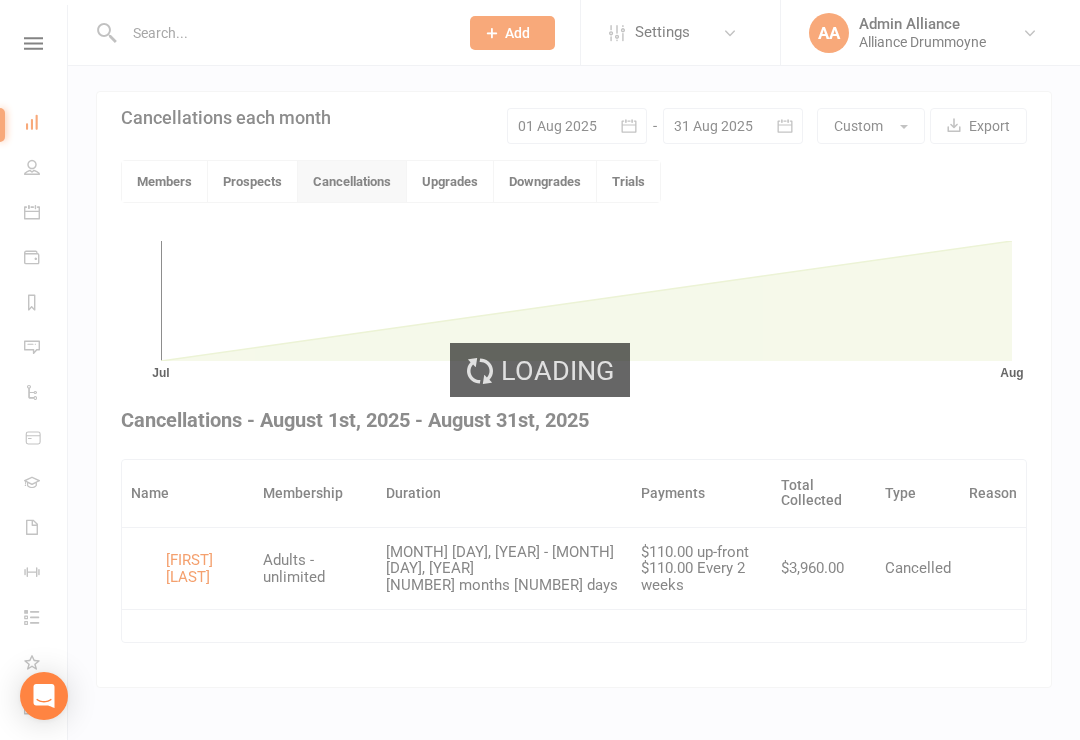 scroll, scrollTop: 421, scrollLeft: 0, axis: vertical 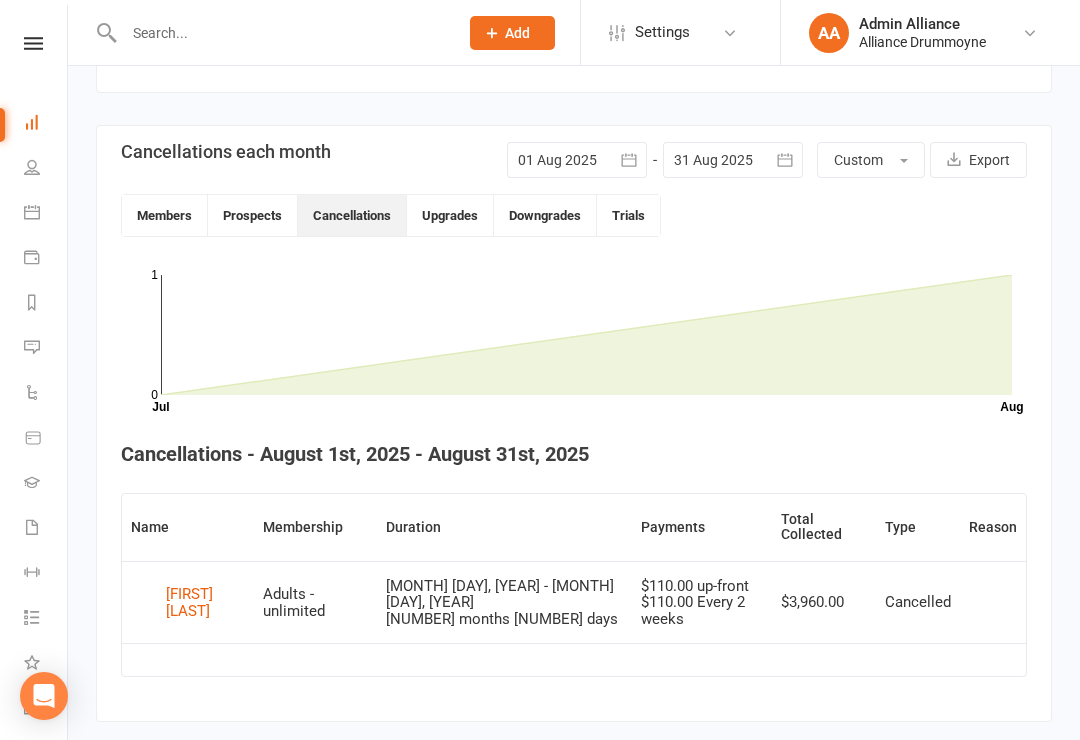 click at bounding box center [32, 122] 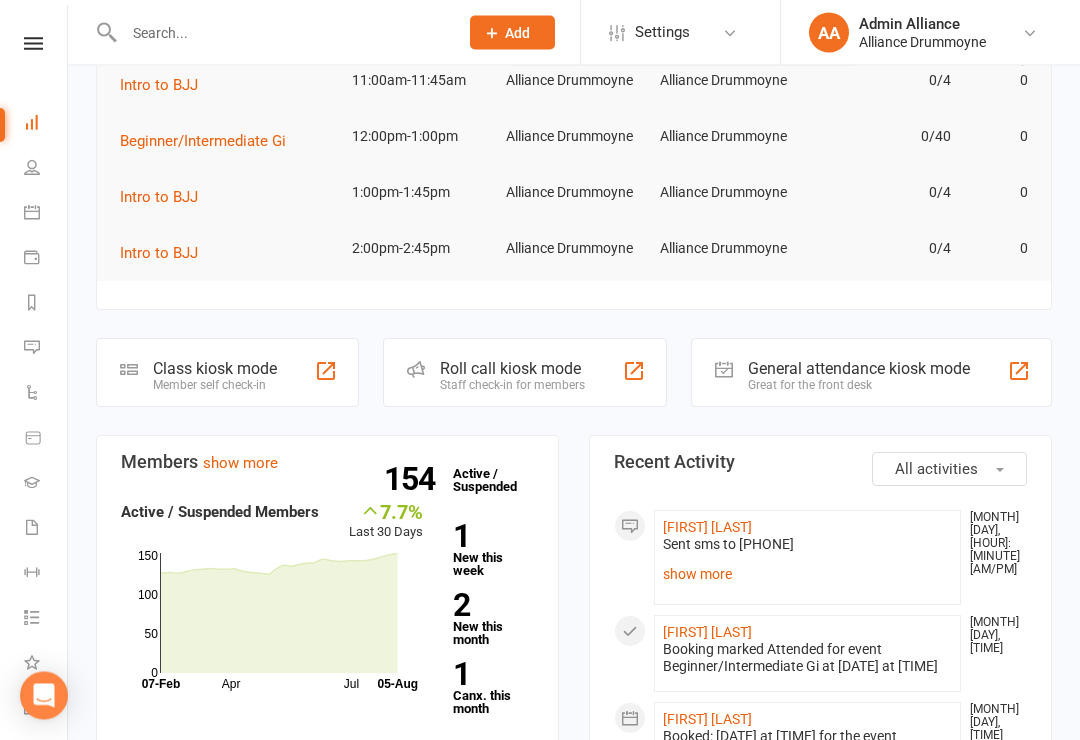 scroll, scrollTop: 0, scrollLeft: 0, axis: both 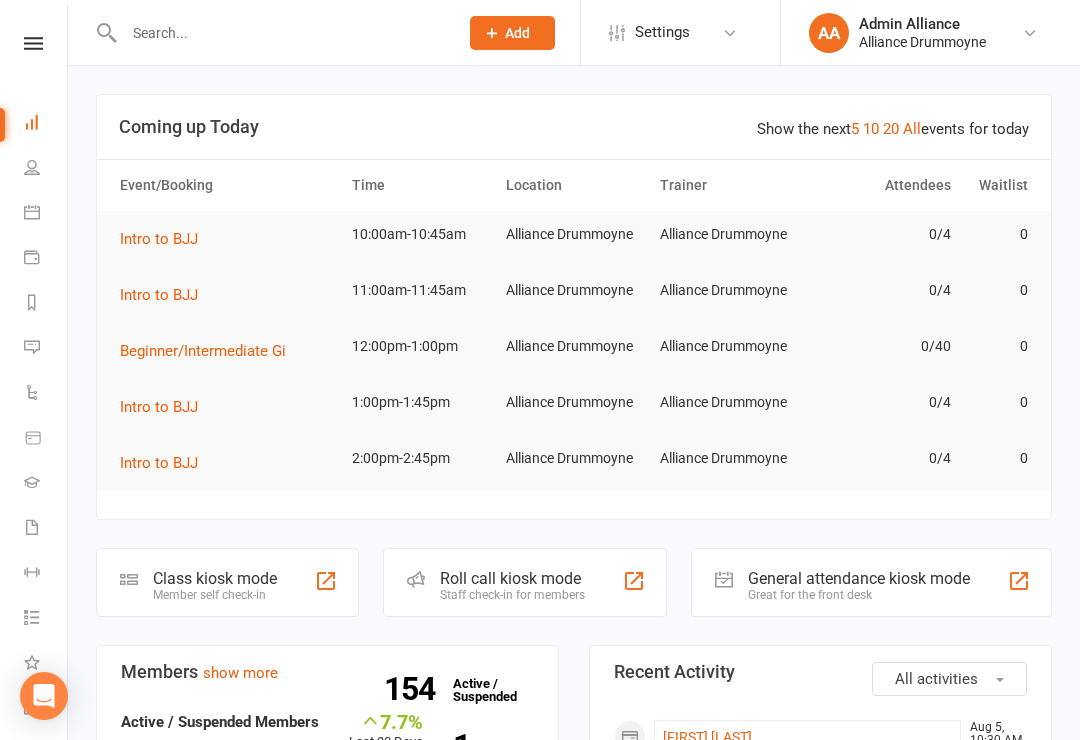click on "Messages" at bounding box center (46, 349) 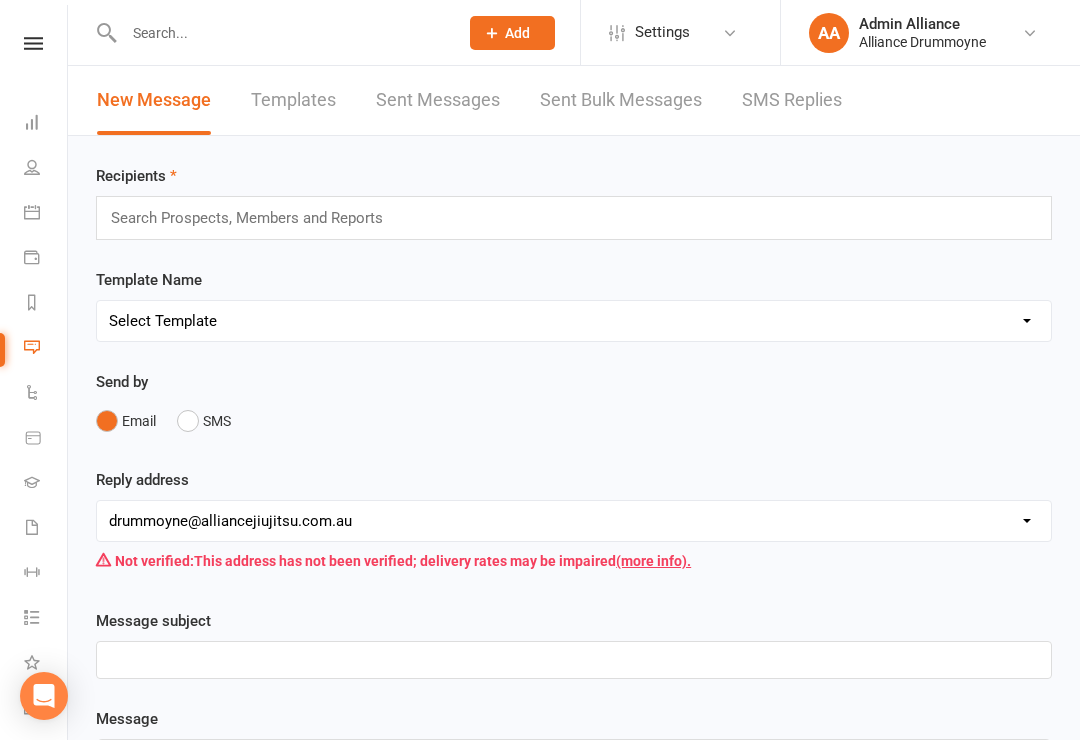 click on "SMS Replies" at bounding box center [792, 100] 